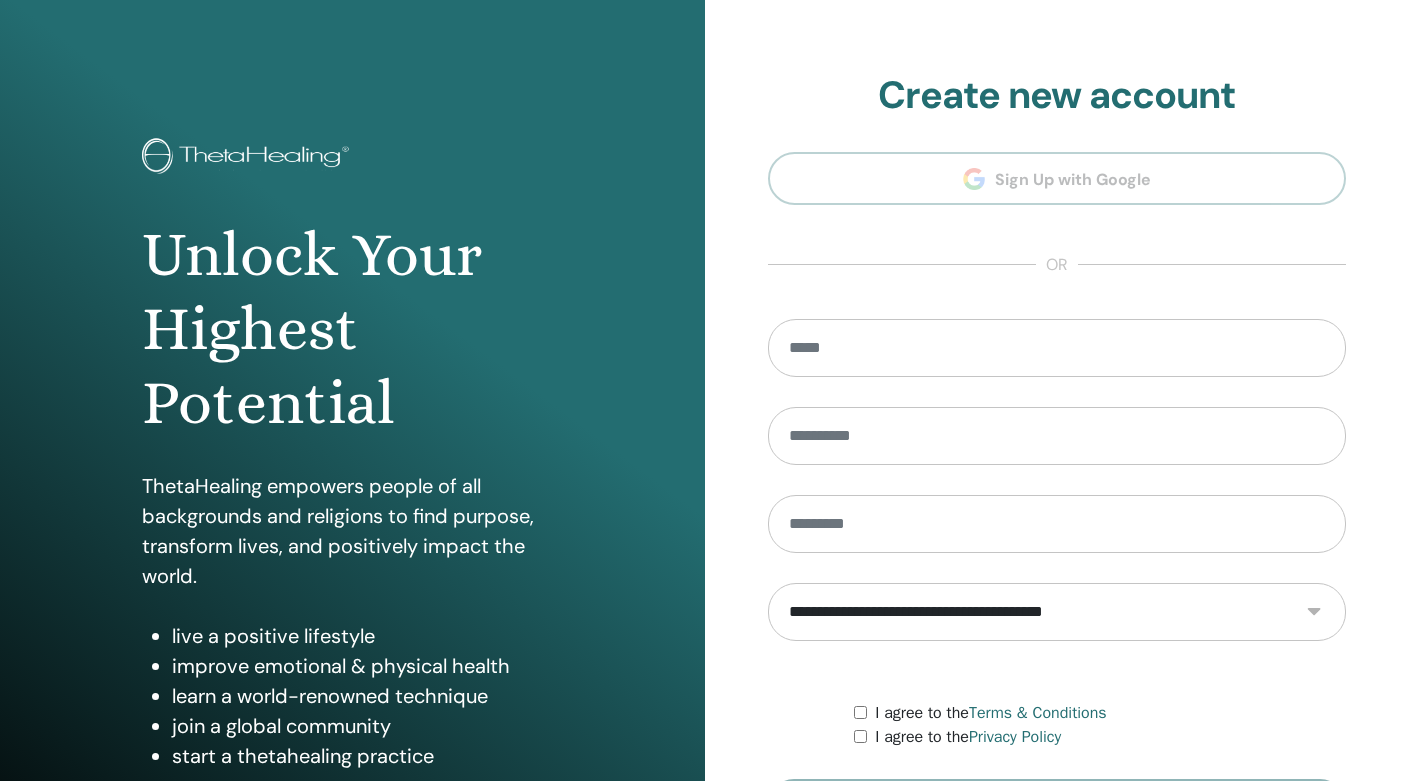 scroll, scrollTop: 0, scrollLeft: 0, axis: both 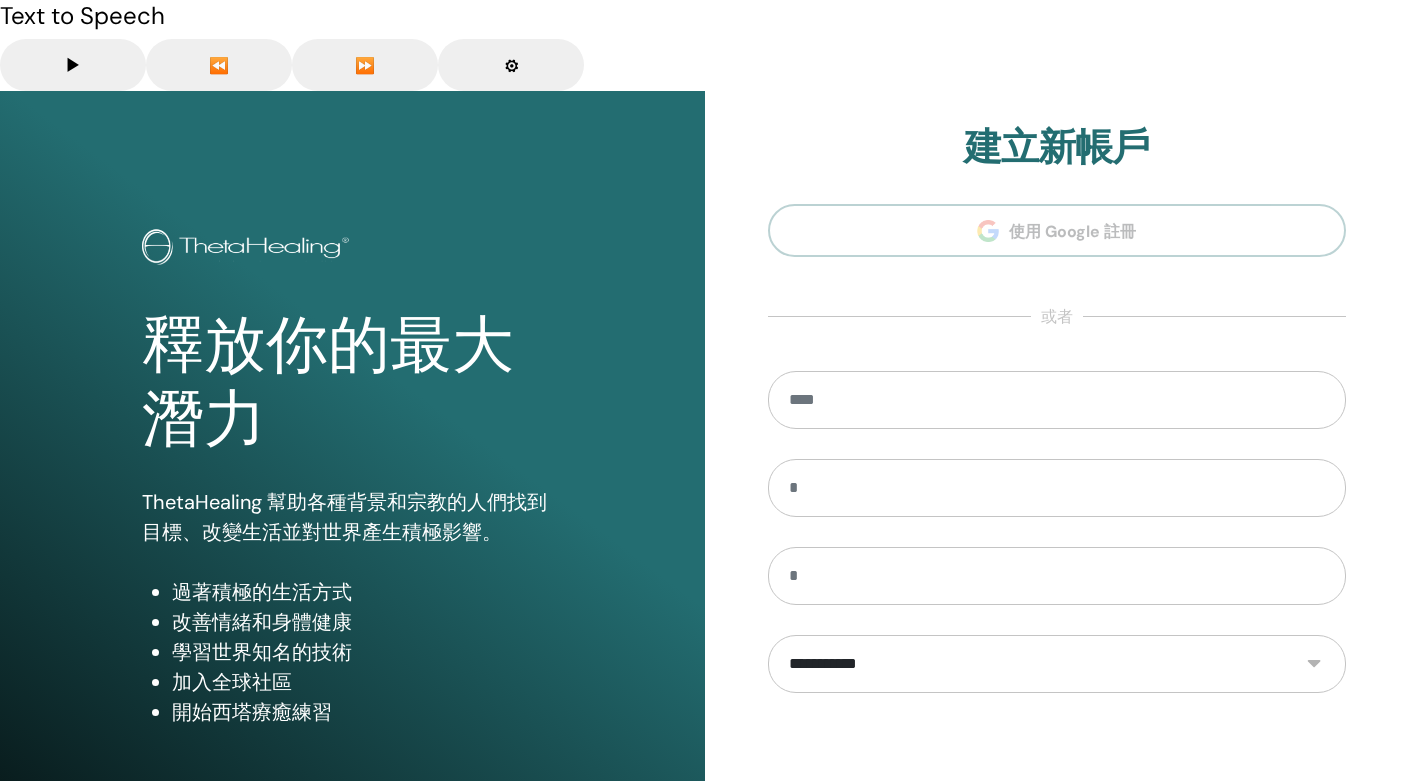 click on "**********" at bounding box center (1057, 543) 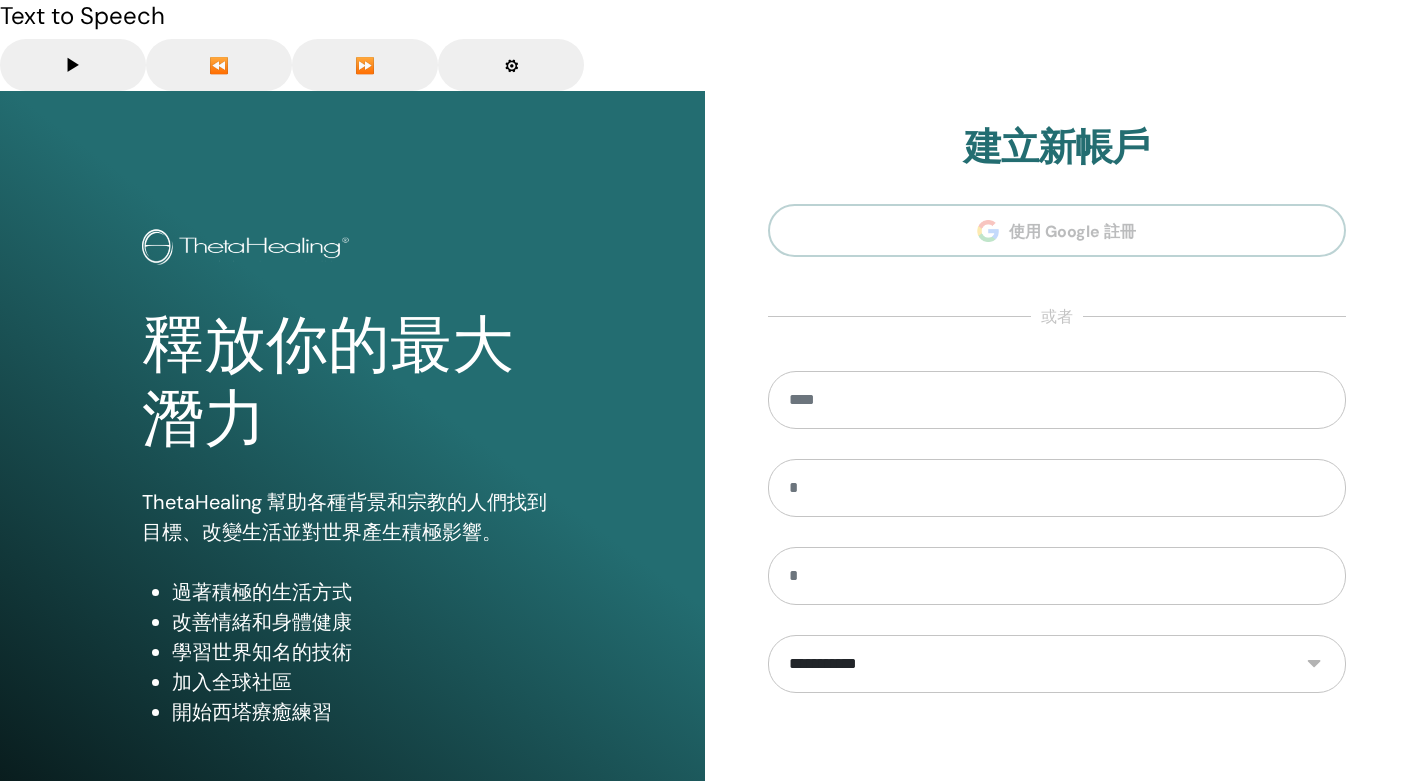 click on "**********" at bounding box center (1057, 666) 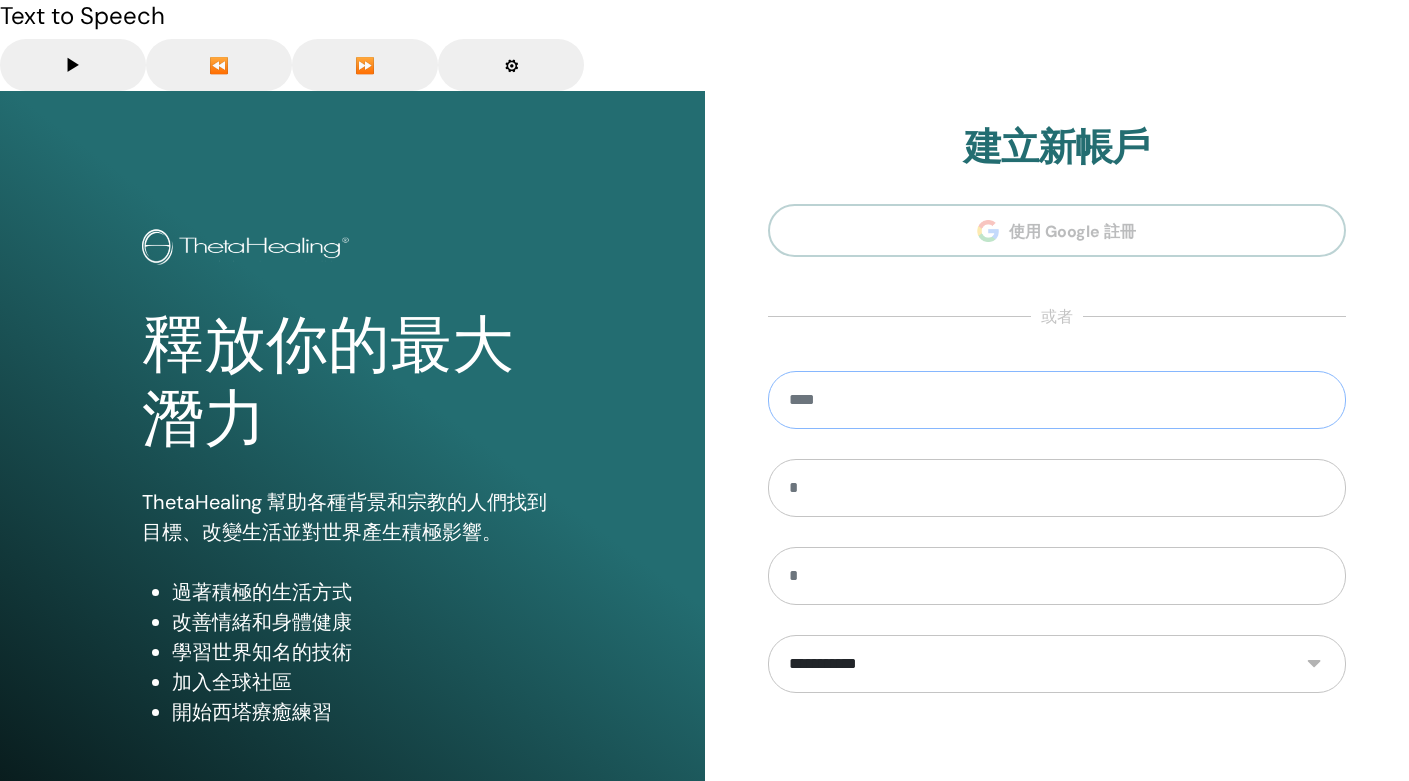 click at bounding box center (1057, 400) 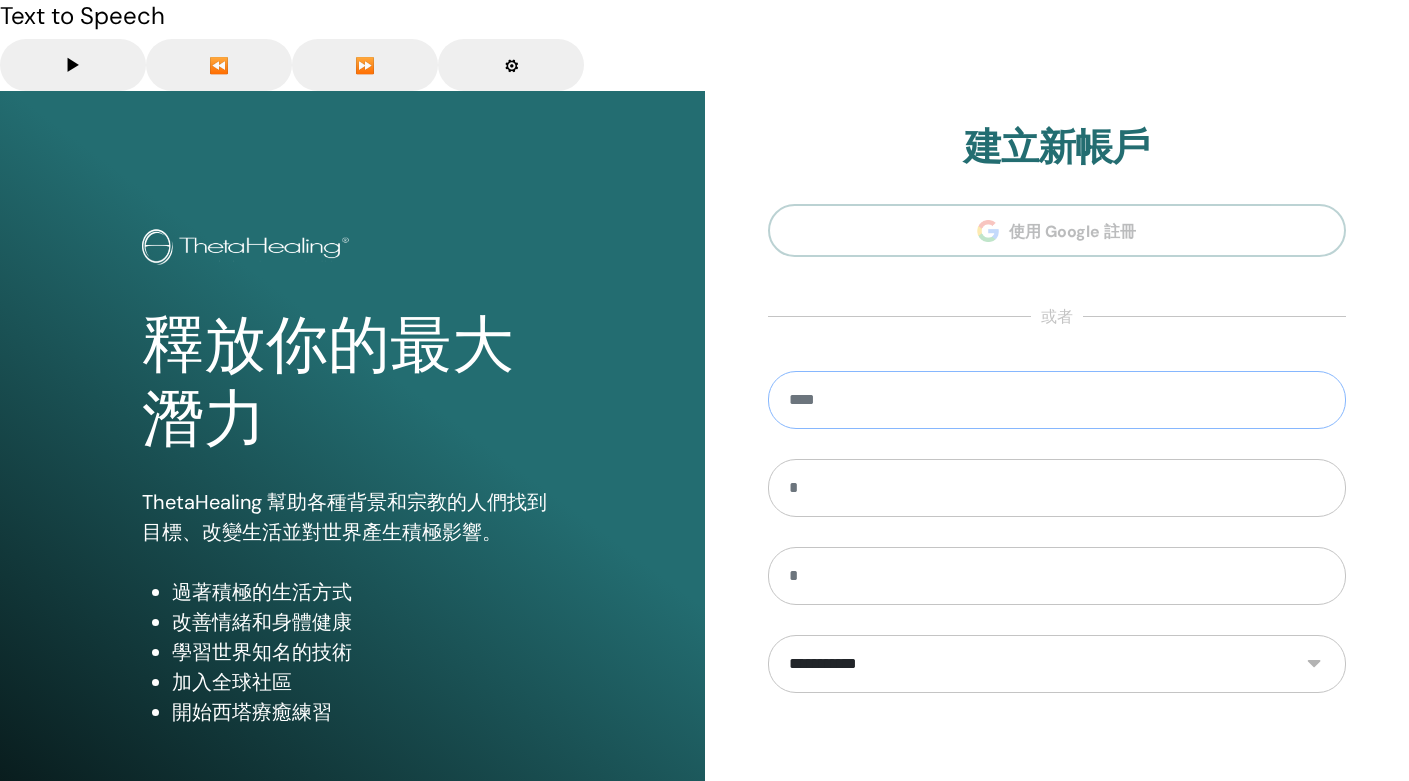 type on "*" 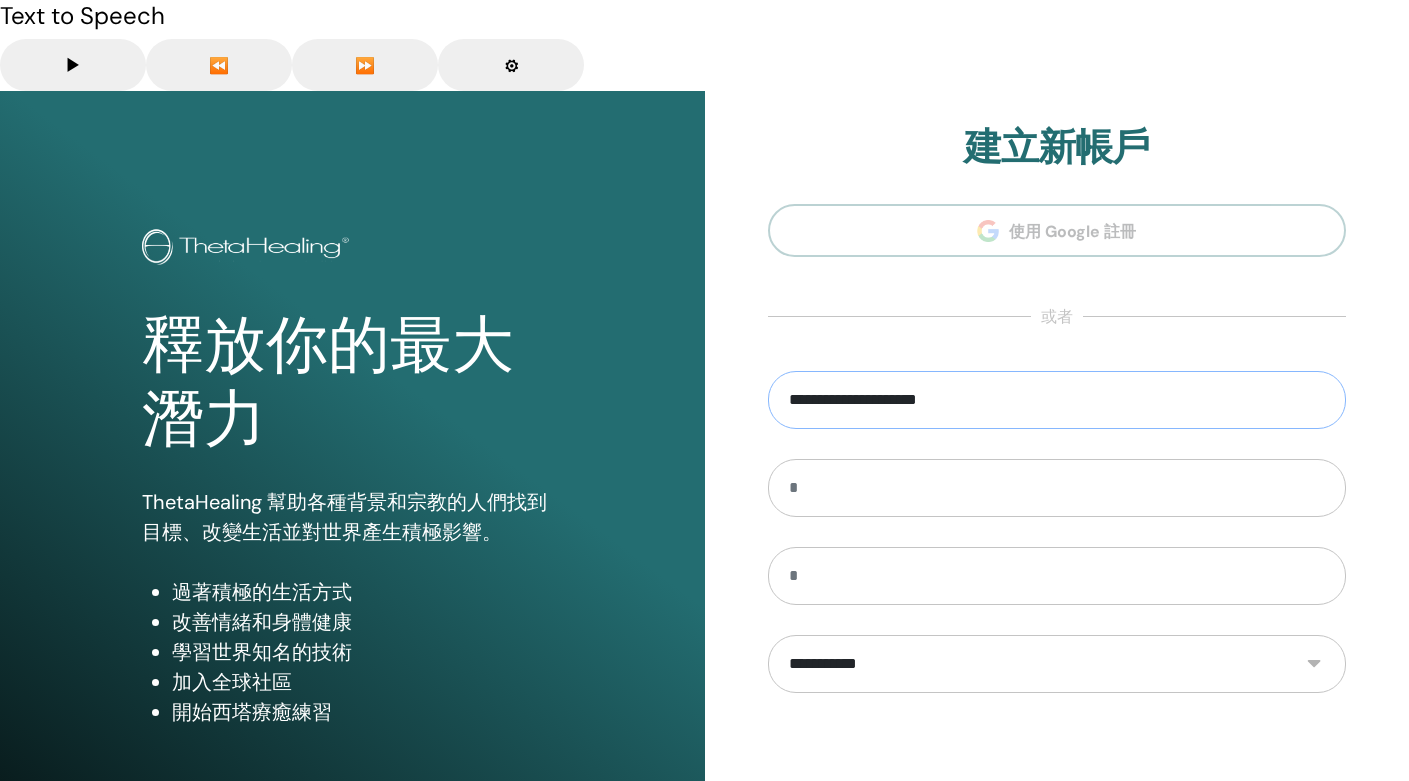 type on "**********" 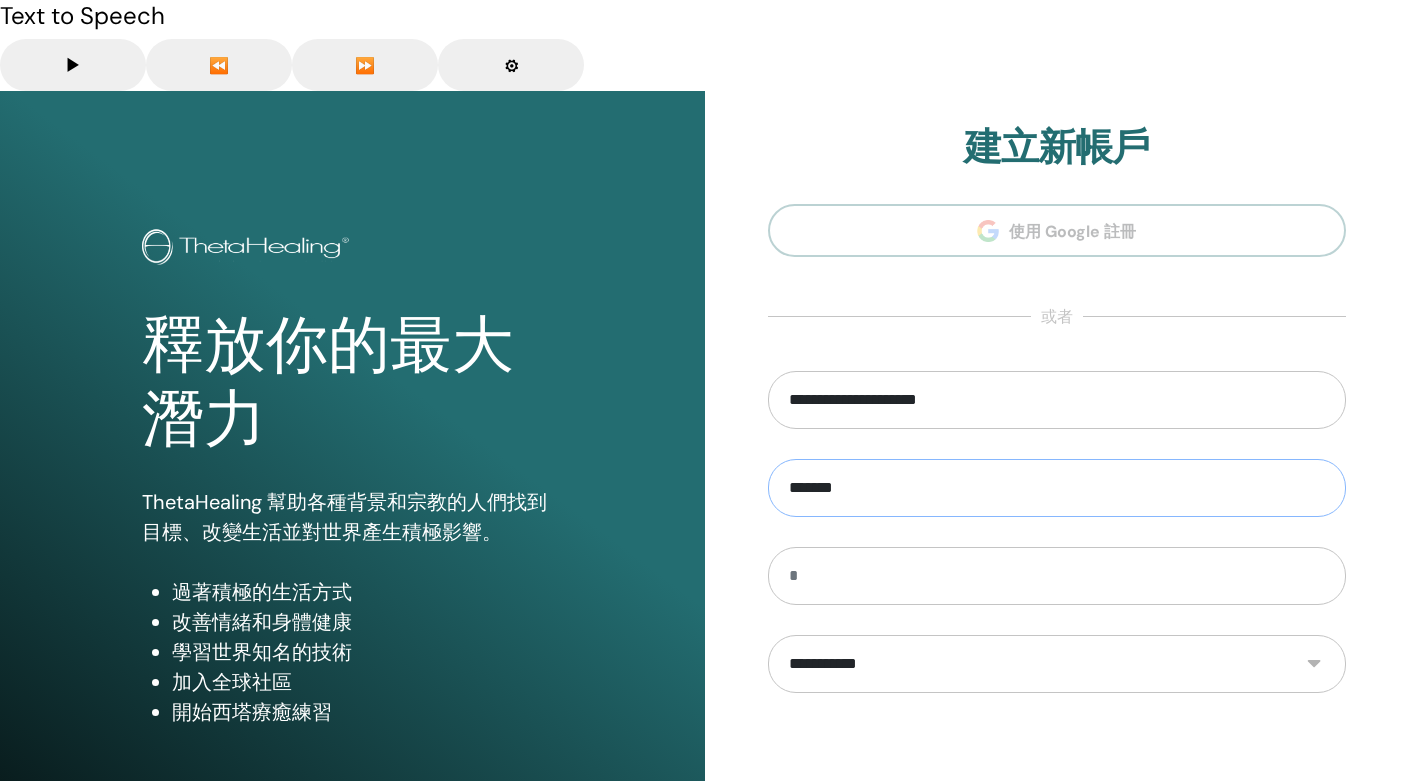type on "*******" 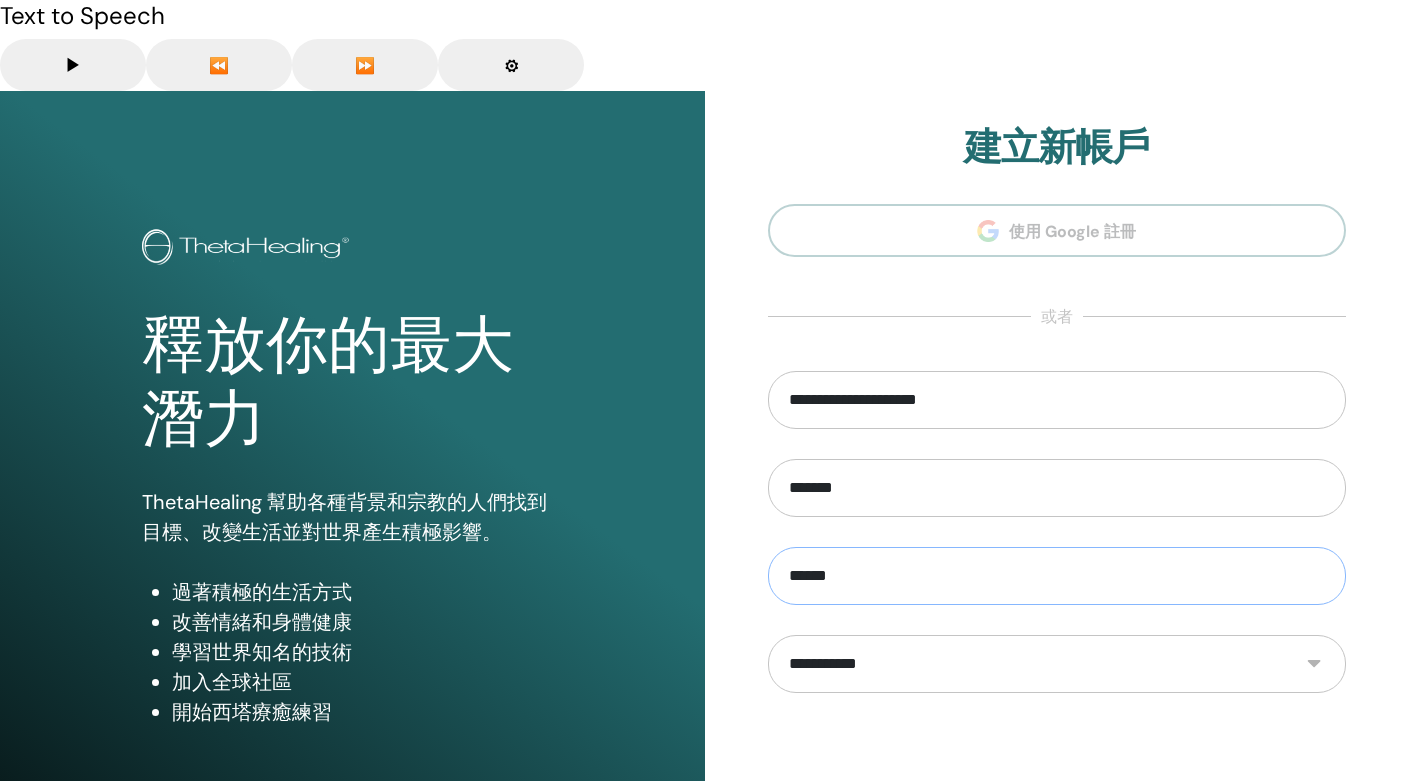 type on "******" 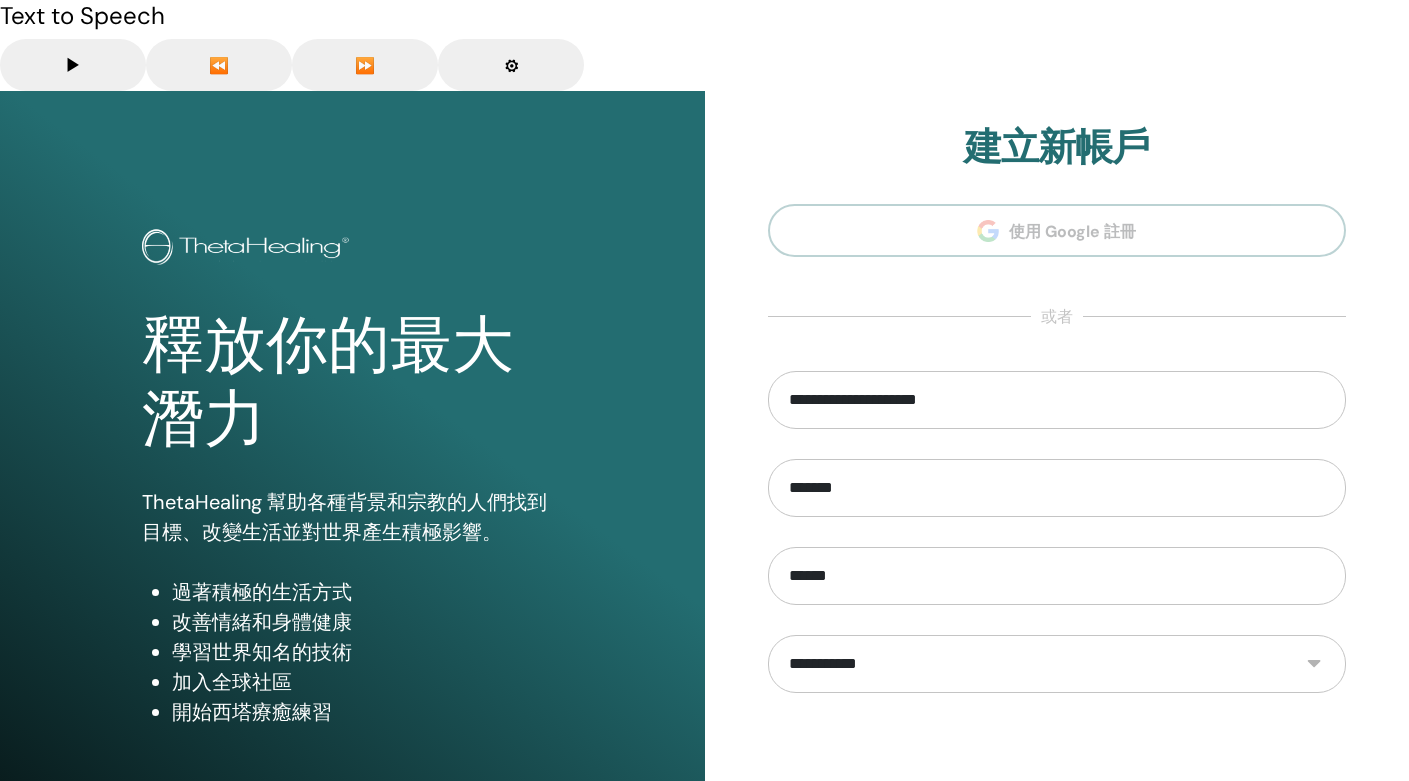 click on "**********" at bounding box center [1057, 664] 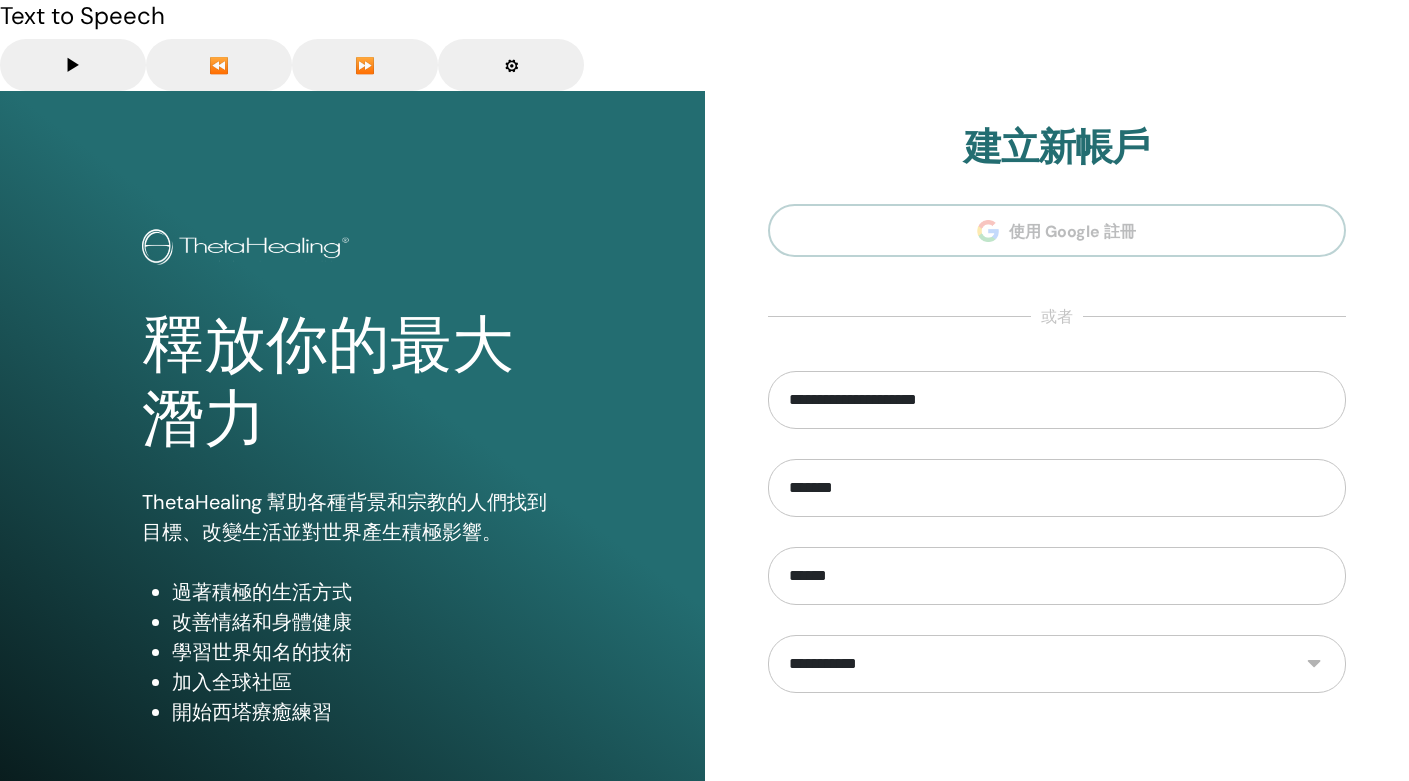 select on "***" 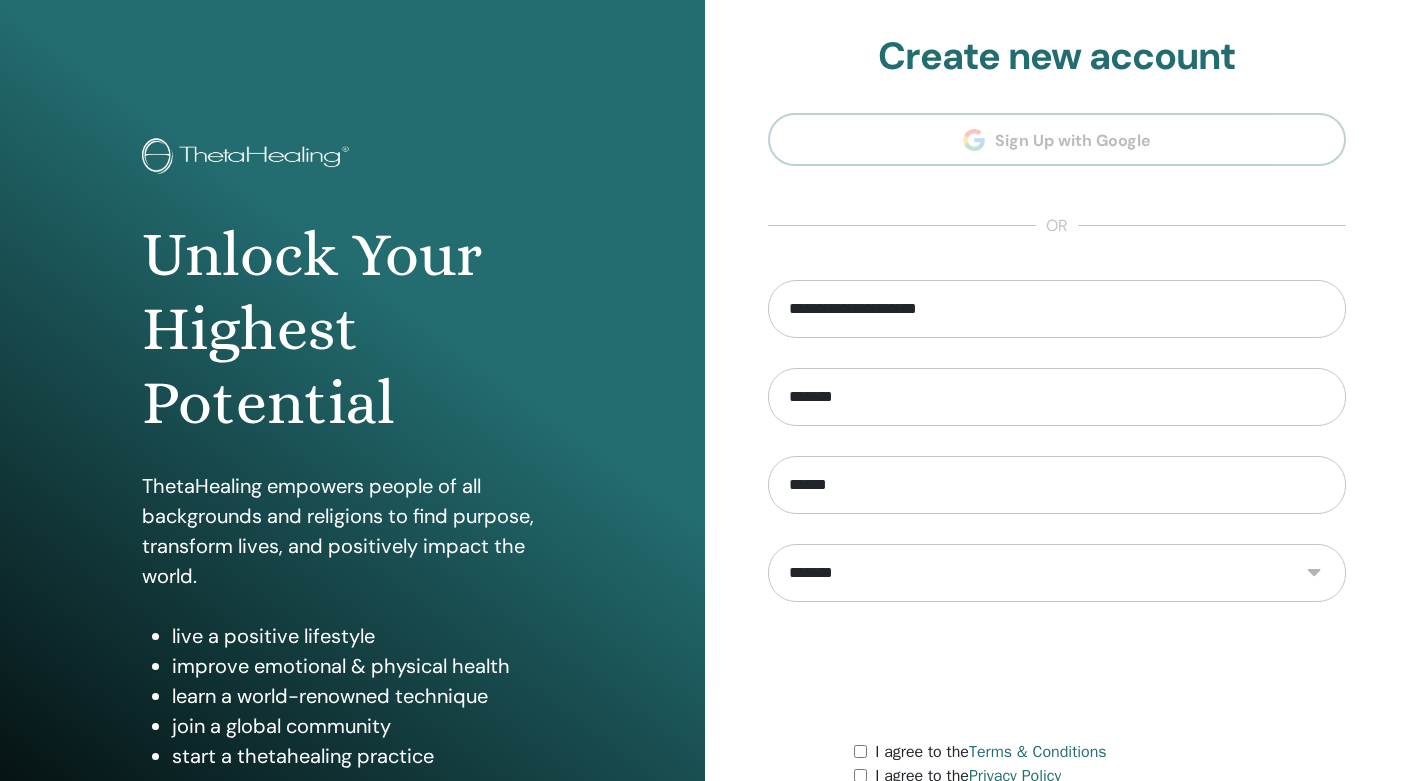 scroll, scrollTop: 0, scrollLeft: 0, axis: both 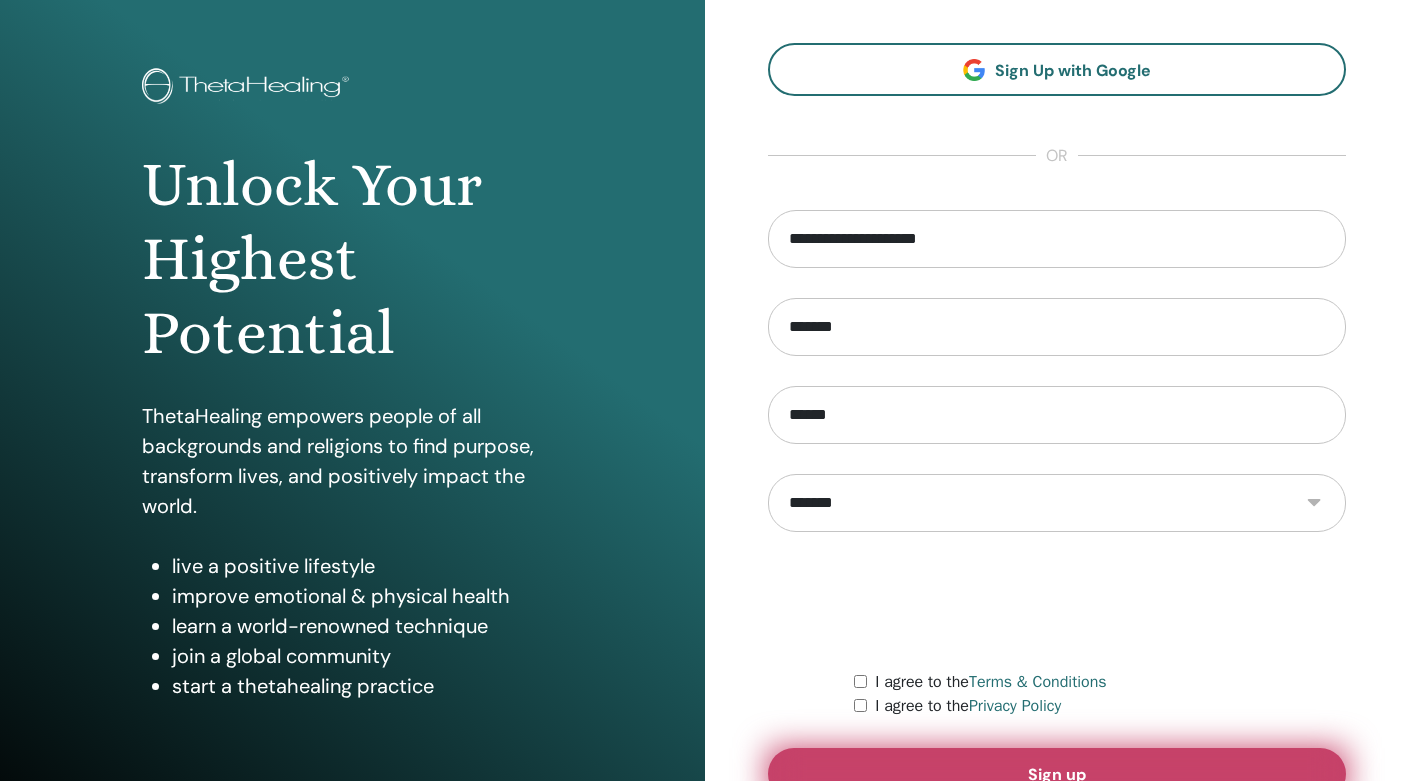 click on "Sign up" at bounding box center [1057, 774] 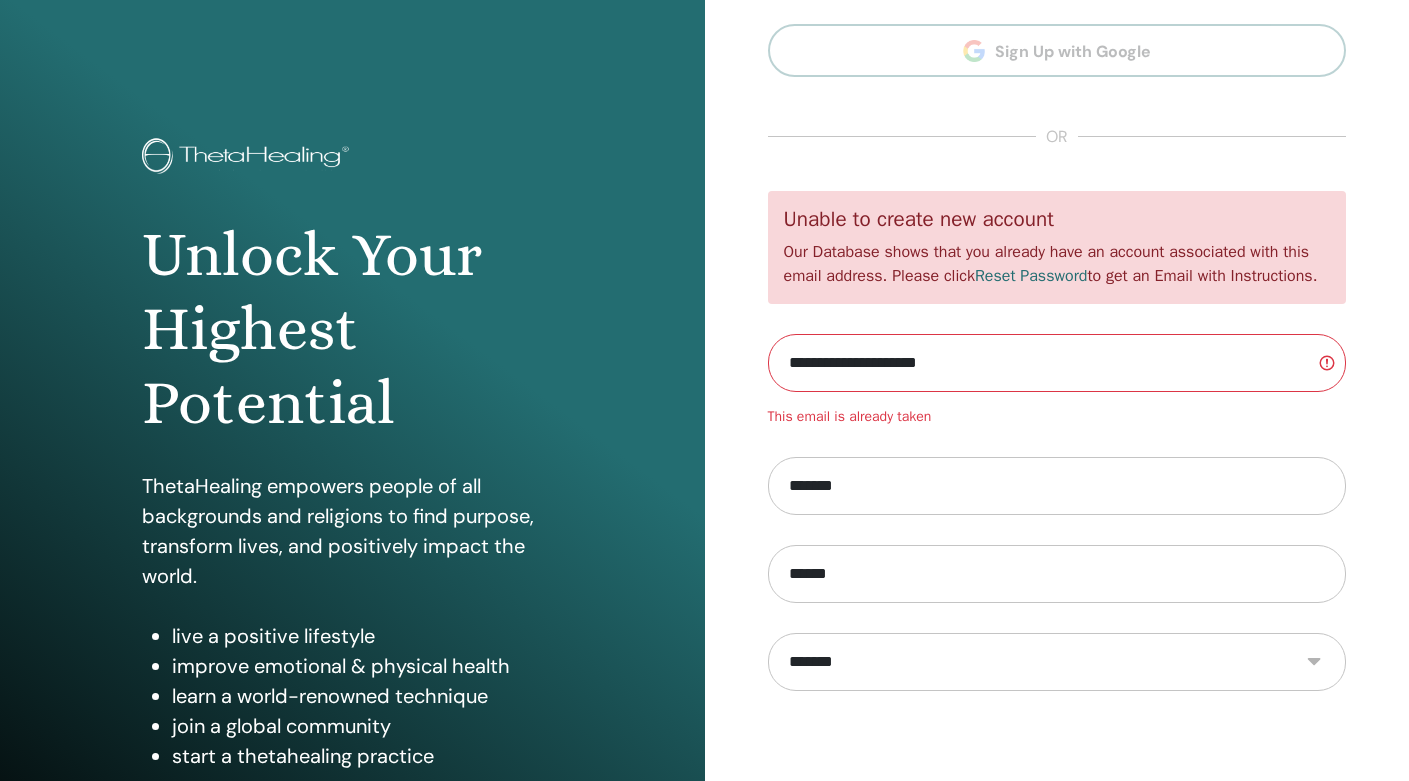 scroll, scrollTop: 0, scrollLeft: 0, axis: both 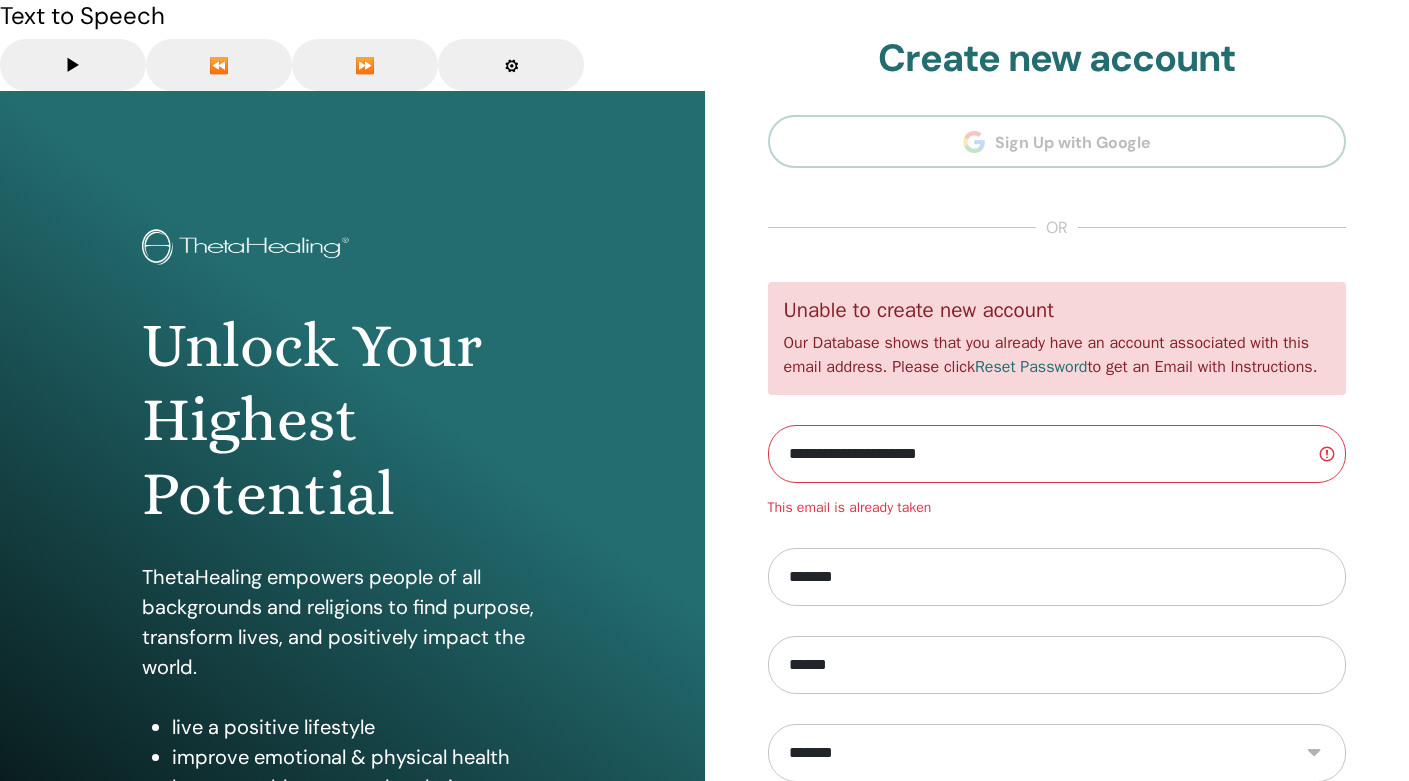 click on "**********" at bounding box center [1057, 454] 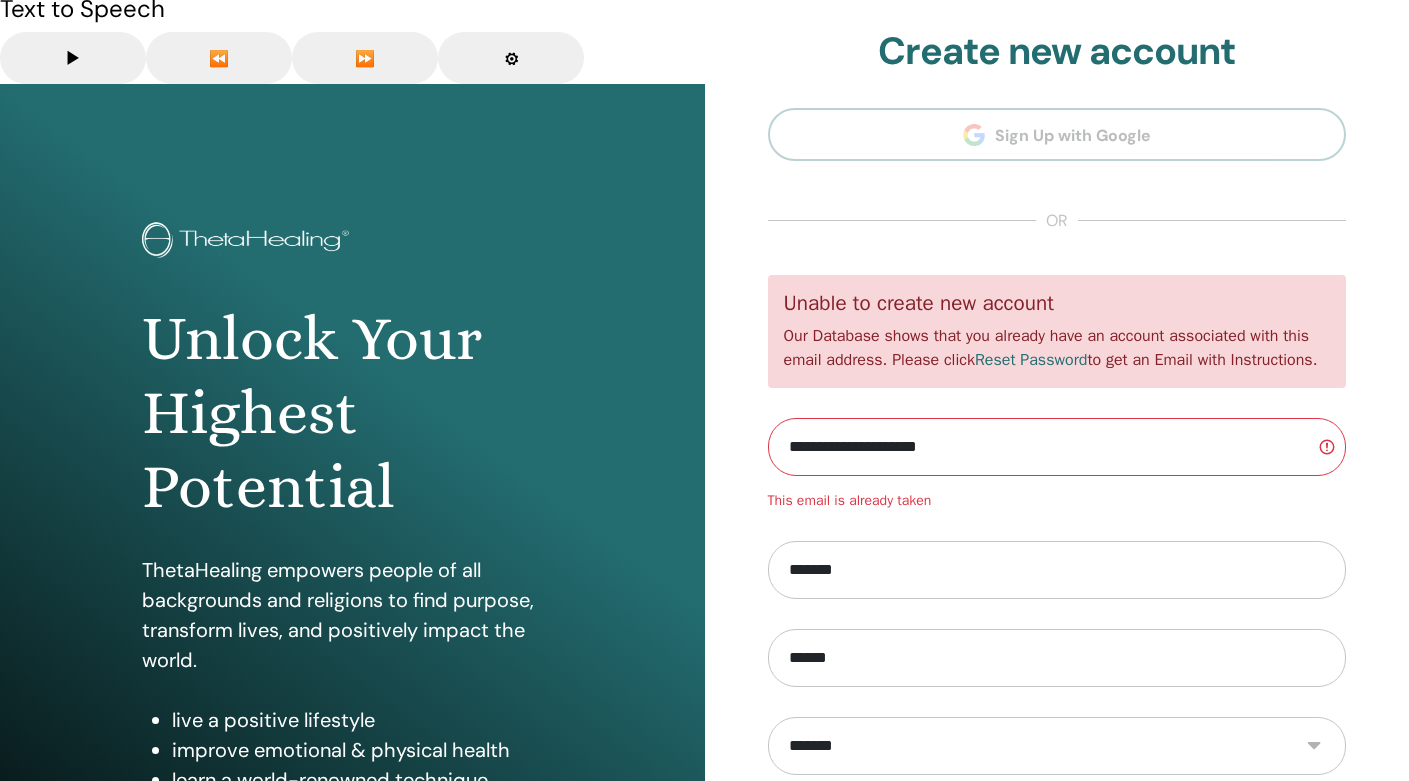 scroll, scrollTop: 0, scrollLeft: 0, axis: both 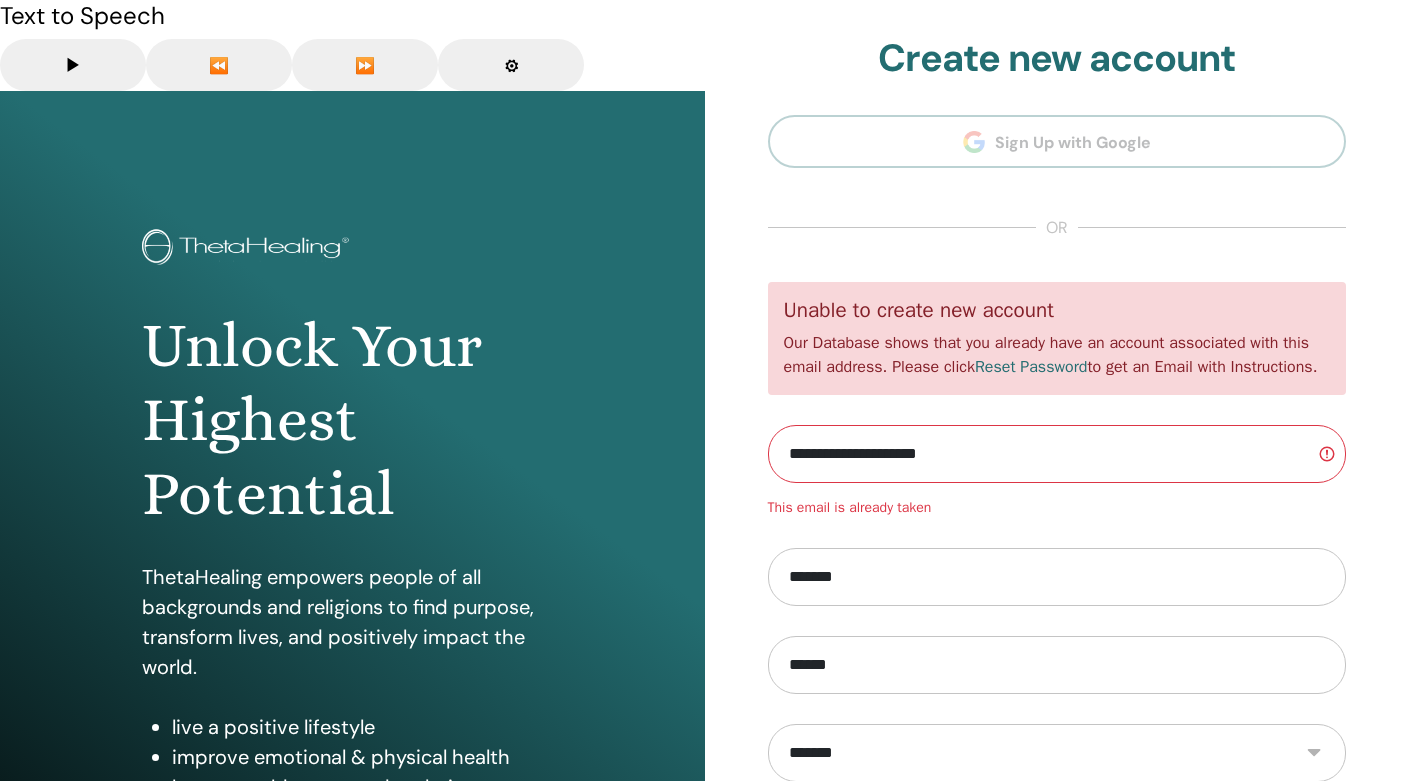 click on "**********" at bounding box center (1057, 543) 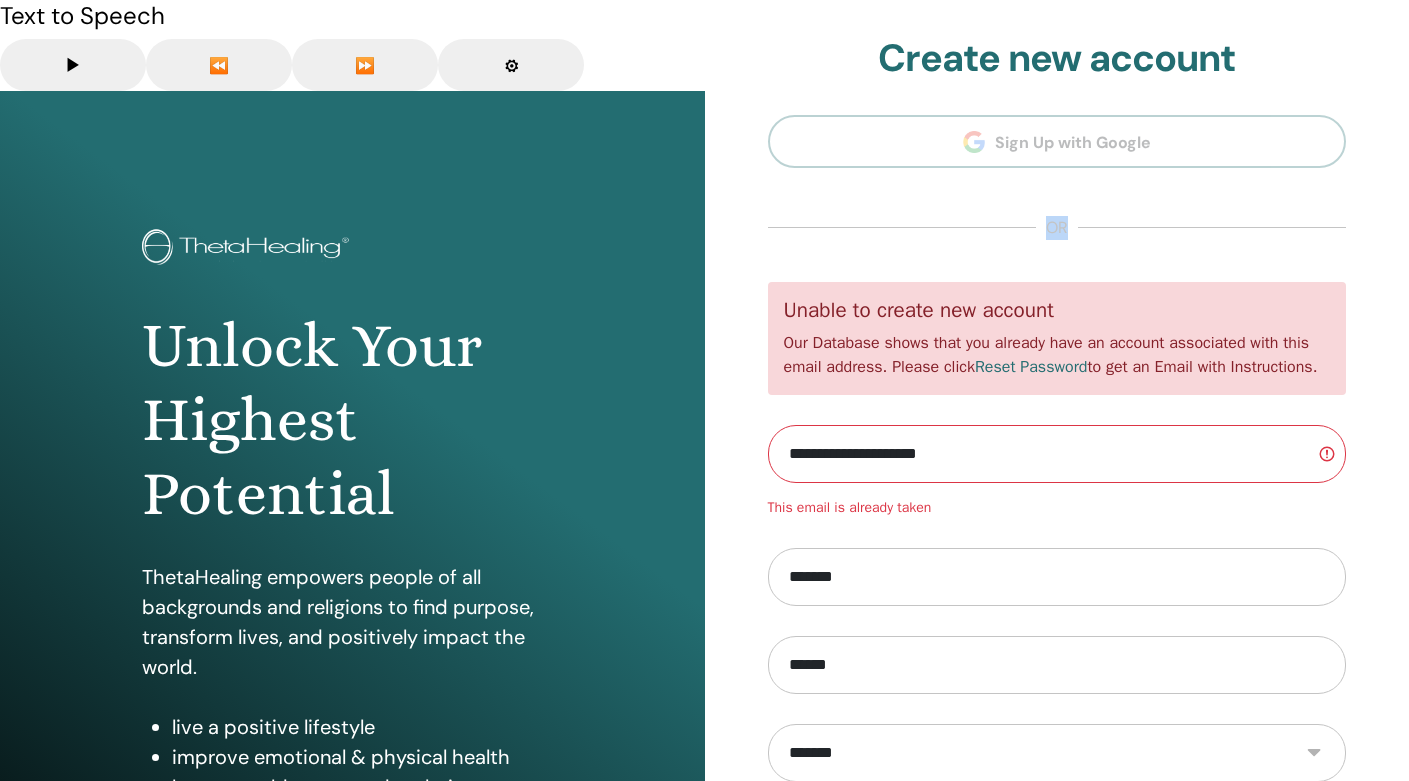 click on "**********" at bounding box center (1057, 543) 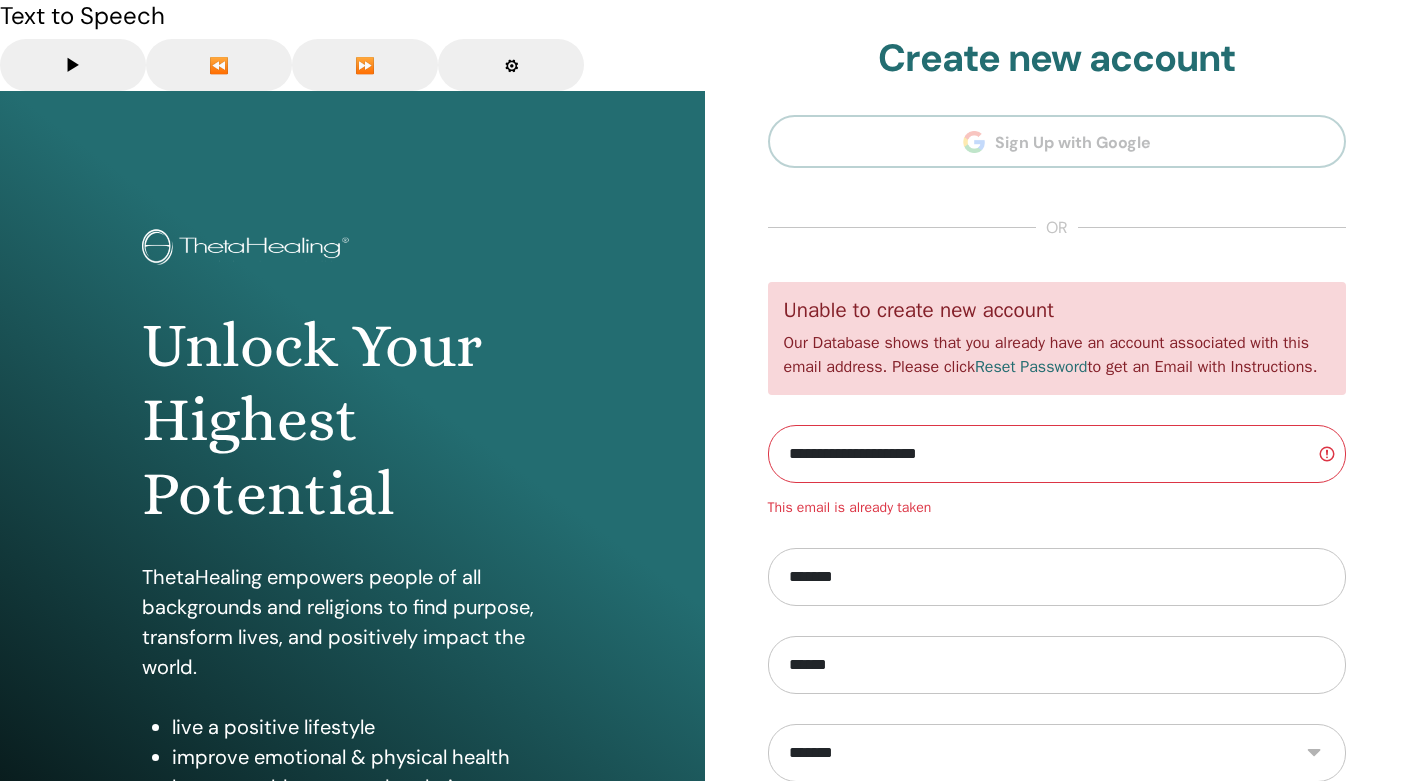 drag, startPoint x: 781, startPoint y: 376, endPoint x: 1051, endPoint y: 372, distance: 270.02963 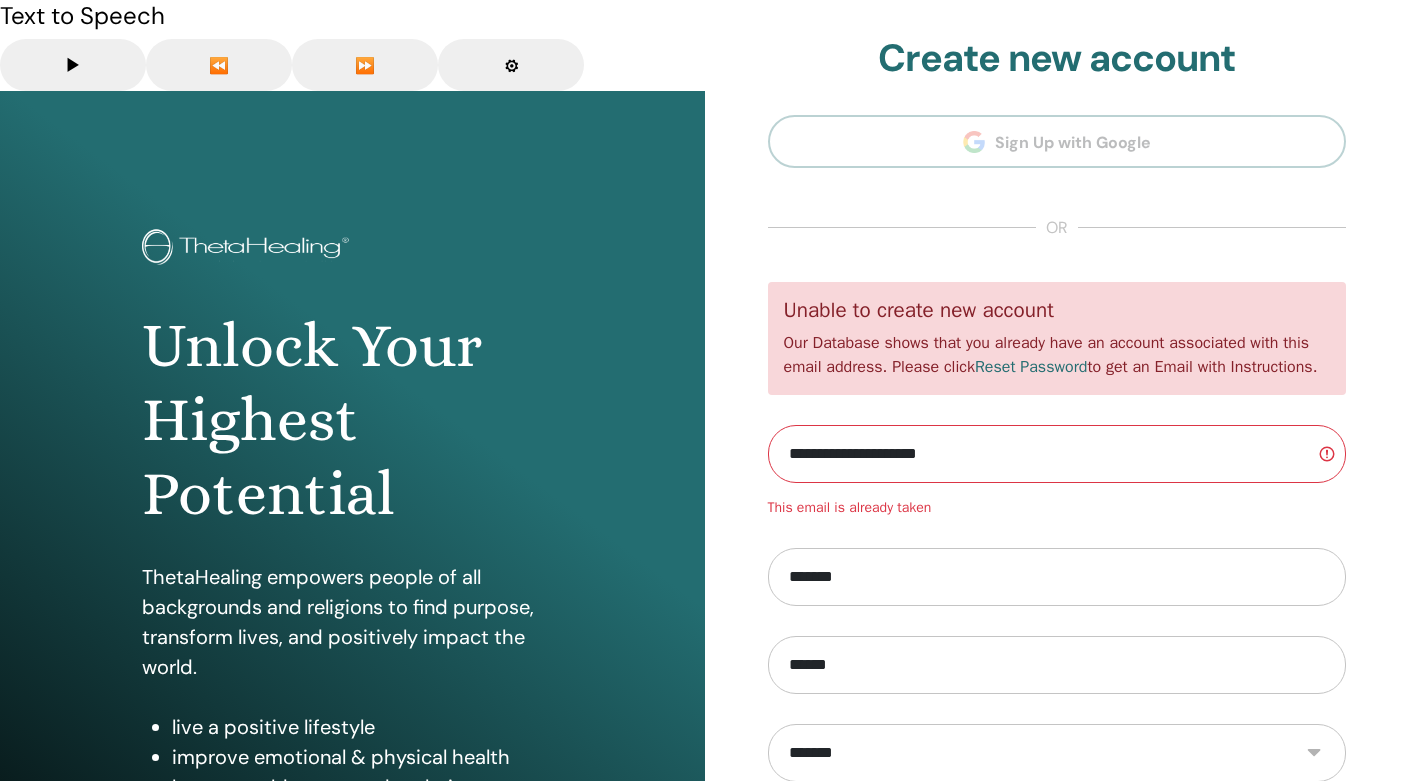 click on "**********" at bounding box center [1057, 454] 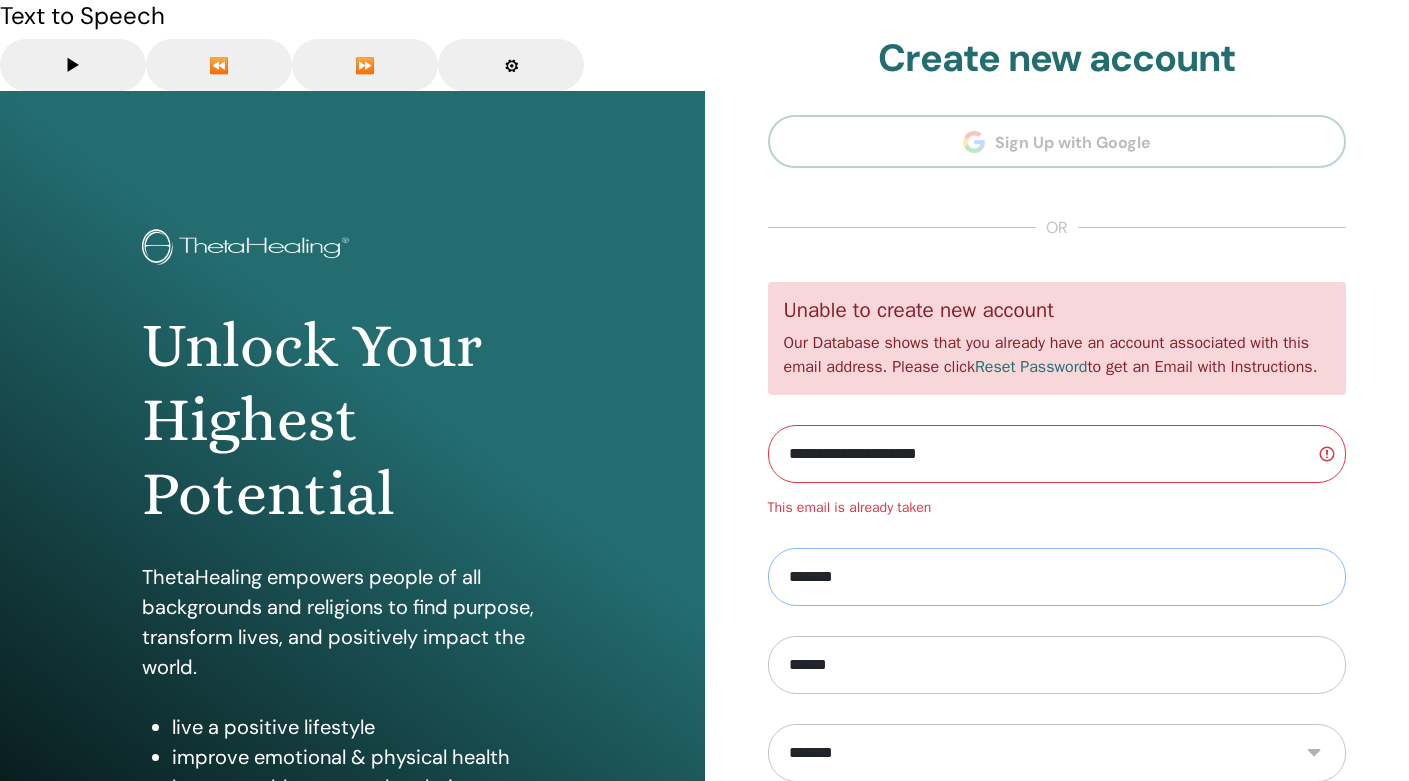 click on "*******" at bounding box center [1057, 577] 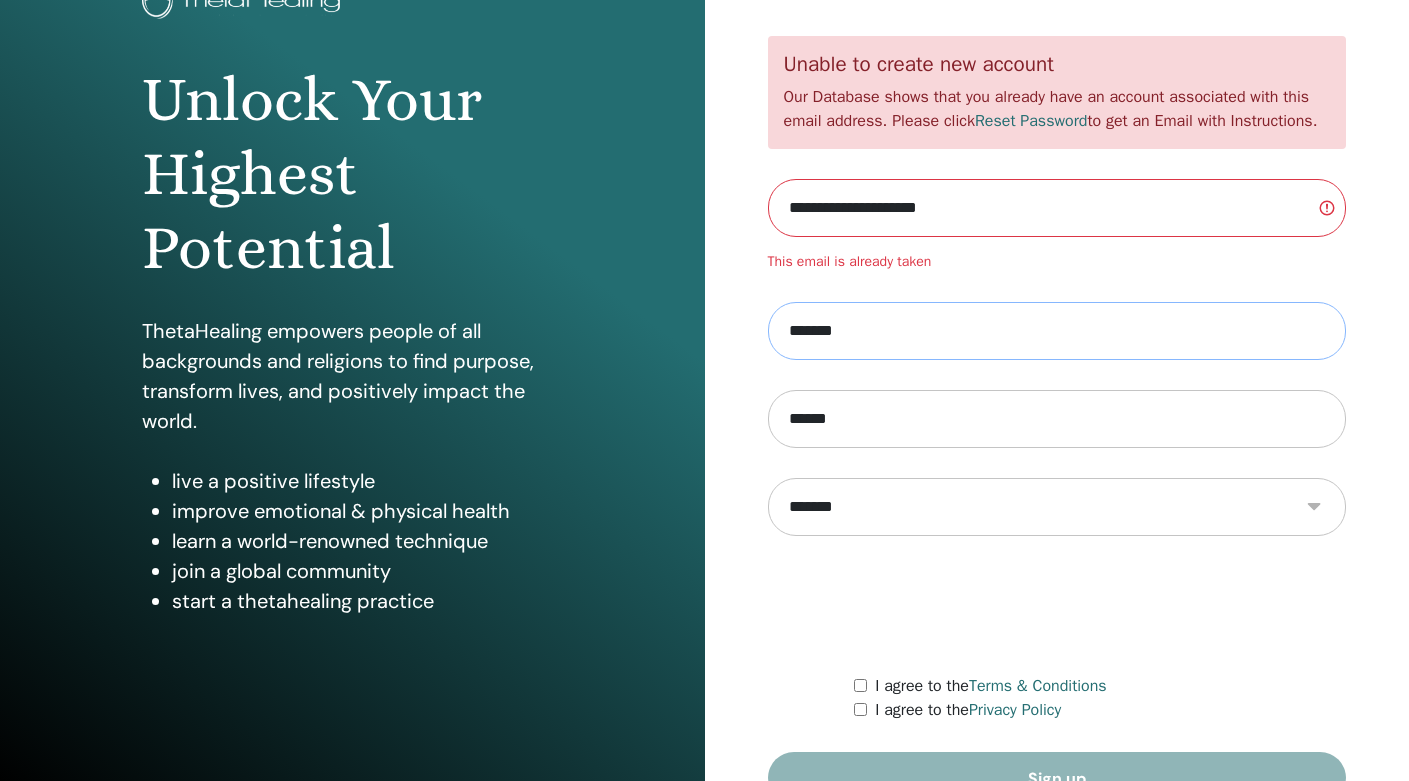 scroll, scrollTop: 0, scrollLeft: 0, axis: both 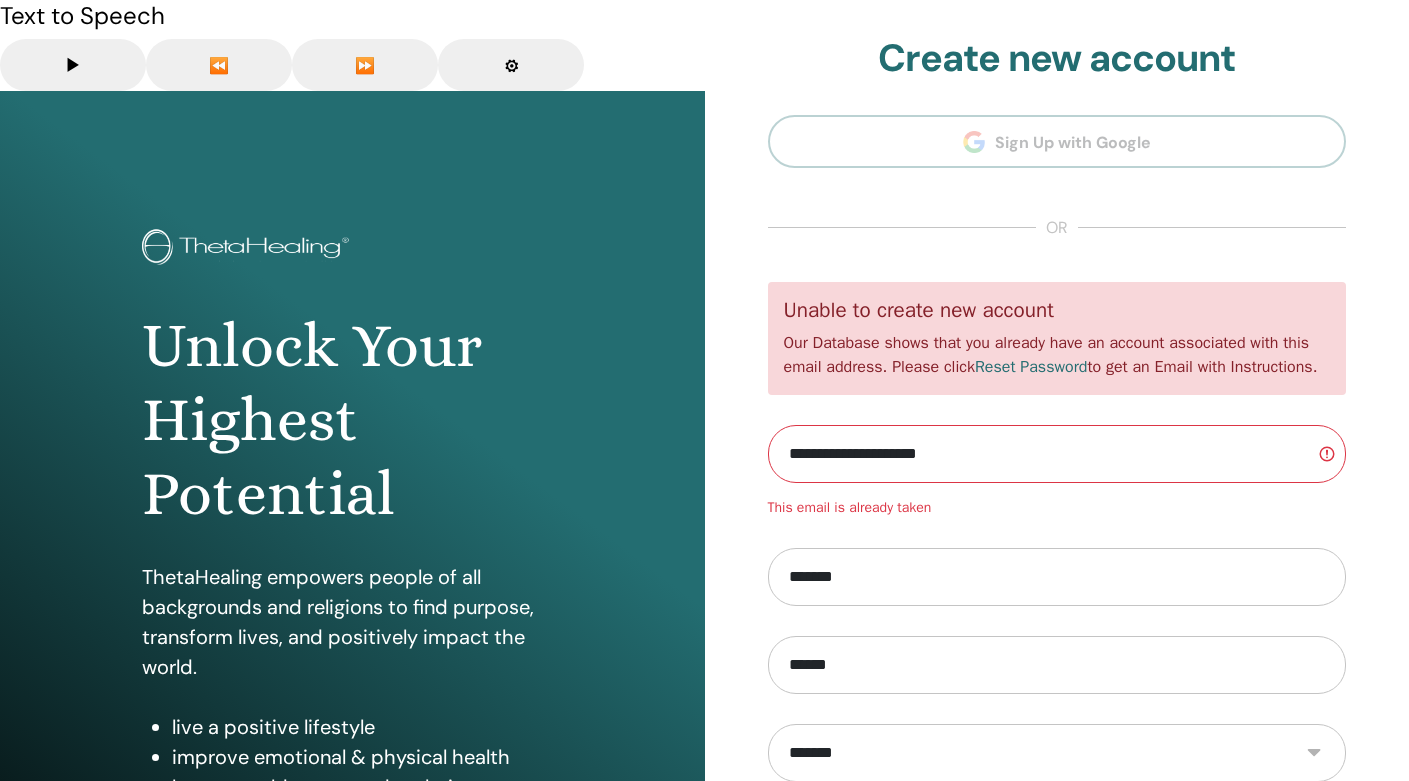 click on "**********" at bounding box center (1057, 753) 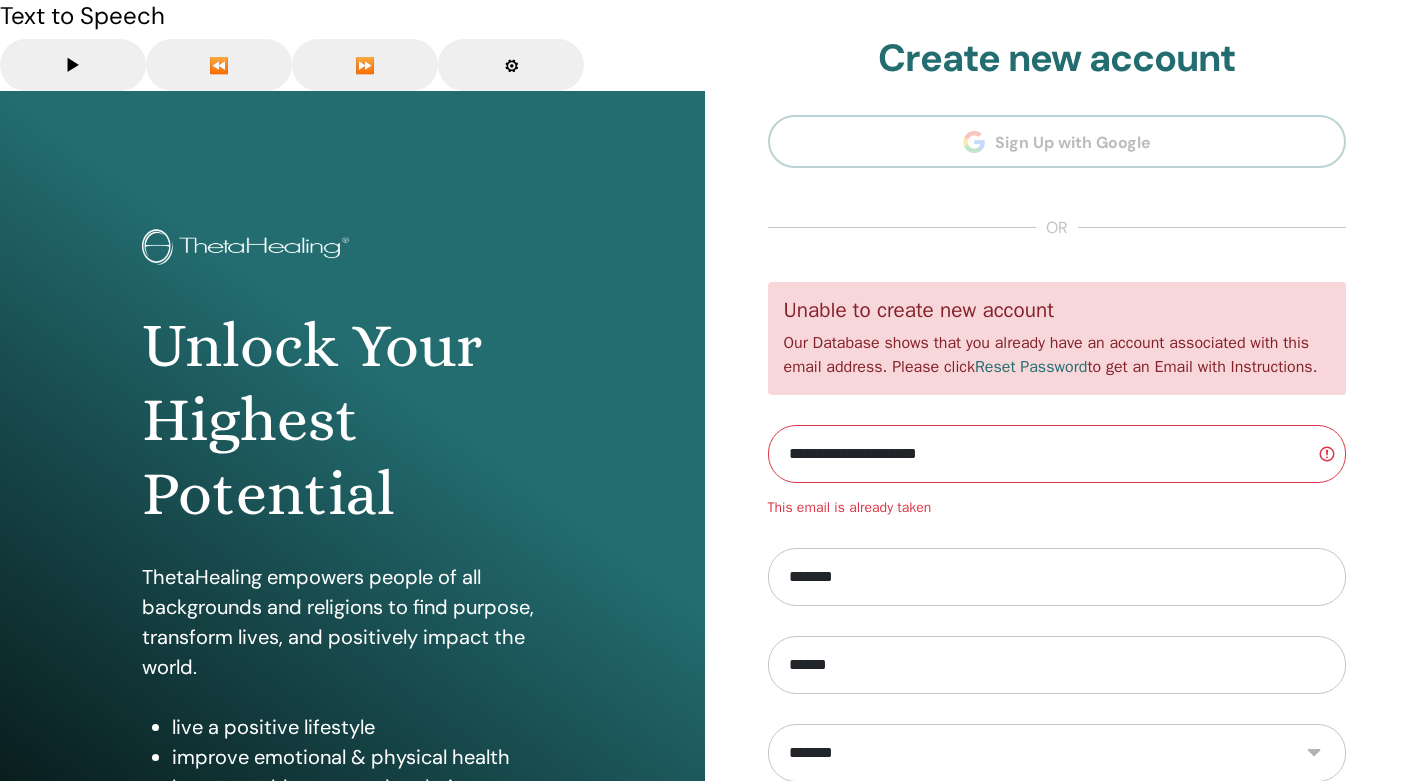 select on "***" 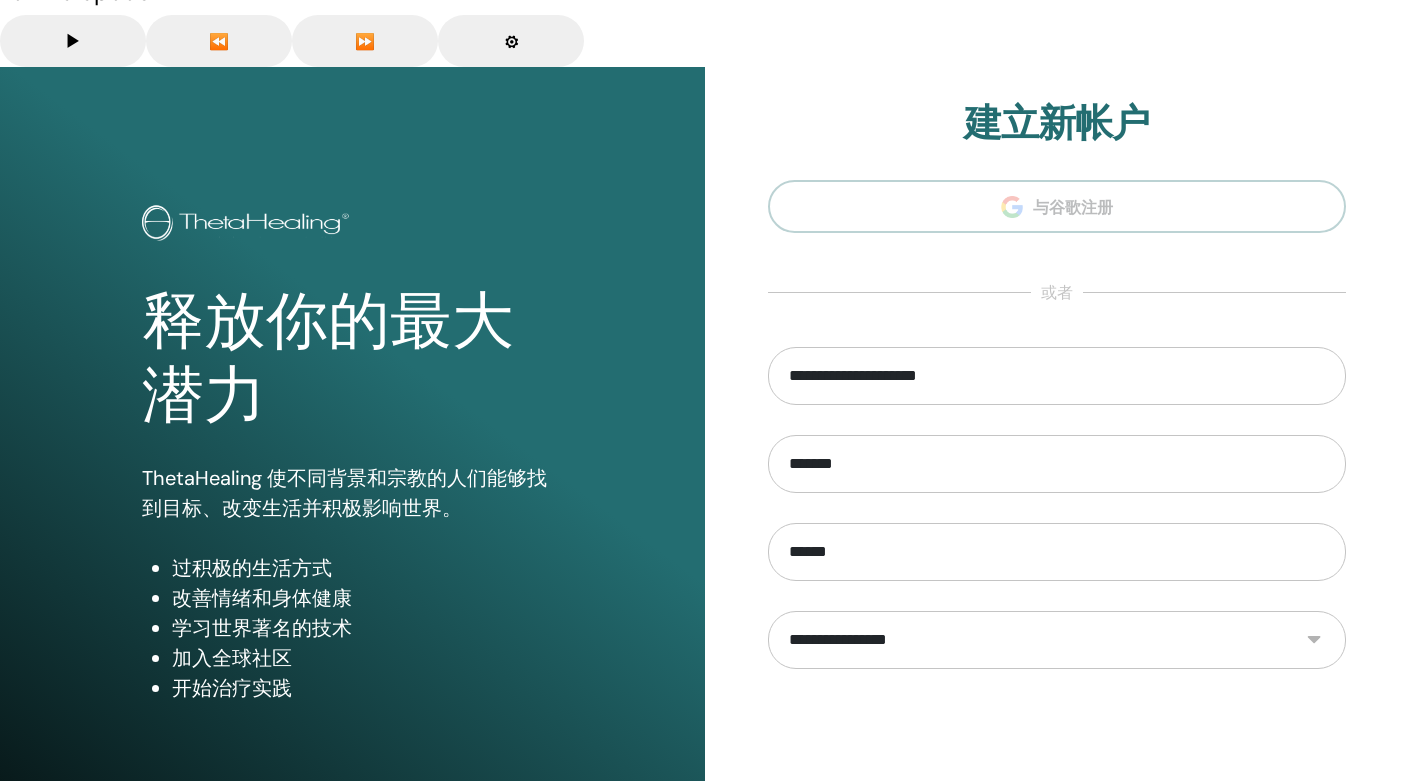 scroll, scrollTop: 38, scrollLeft: 0, axis: vertical 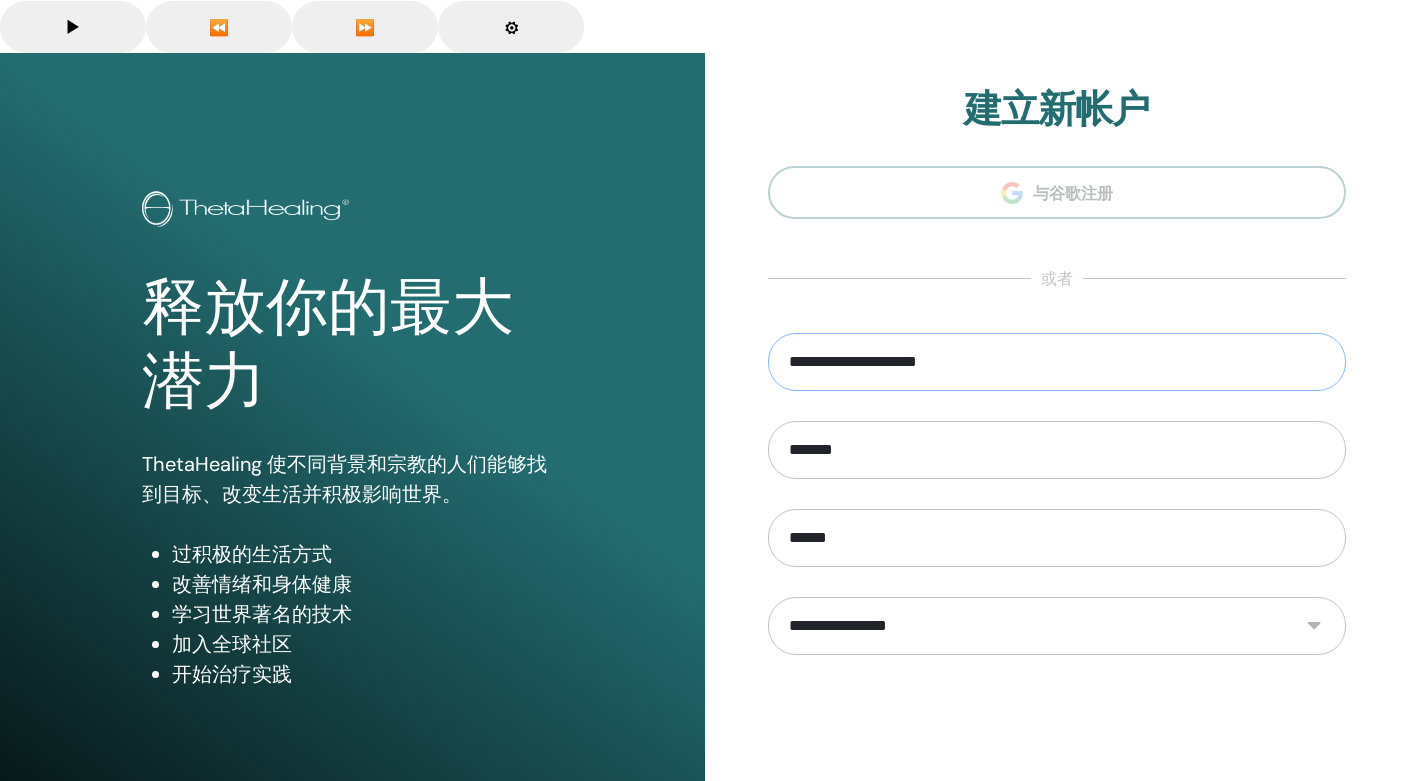 click on "**********" at bounding box center [1057, 362] 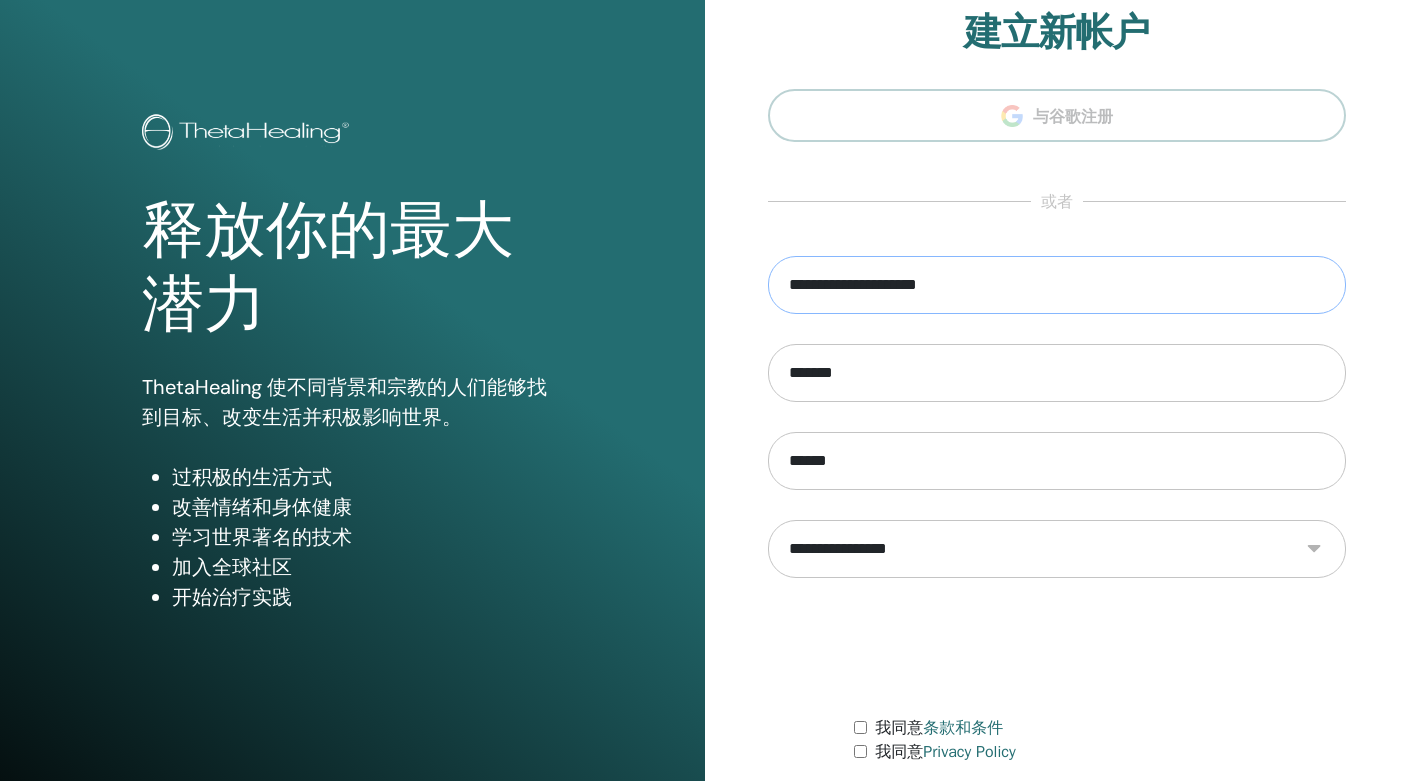 scroll, scrollTop: 179, scrollLeft: 0, axis: vertical 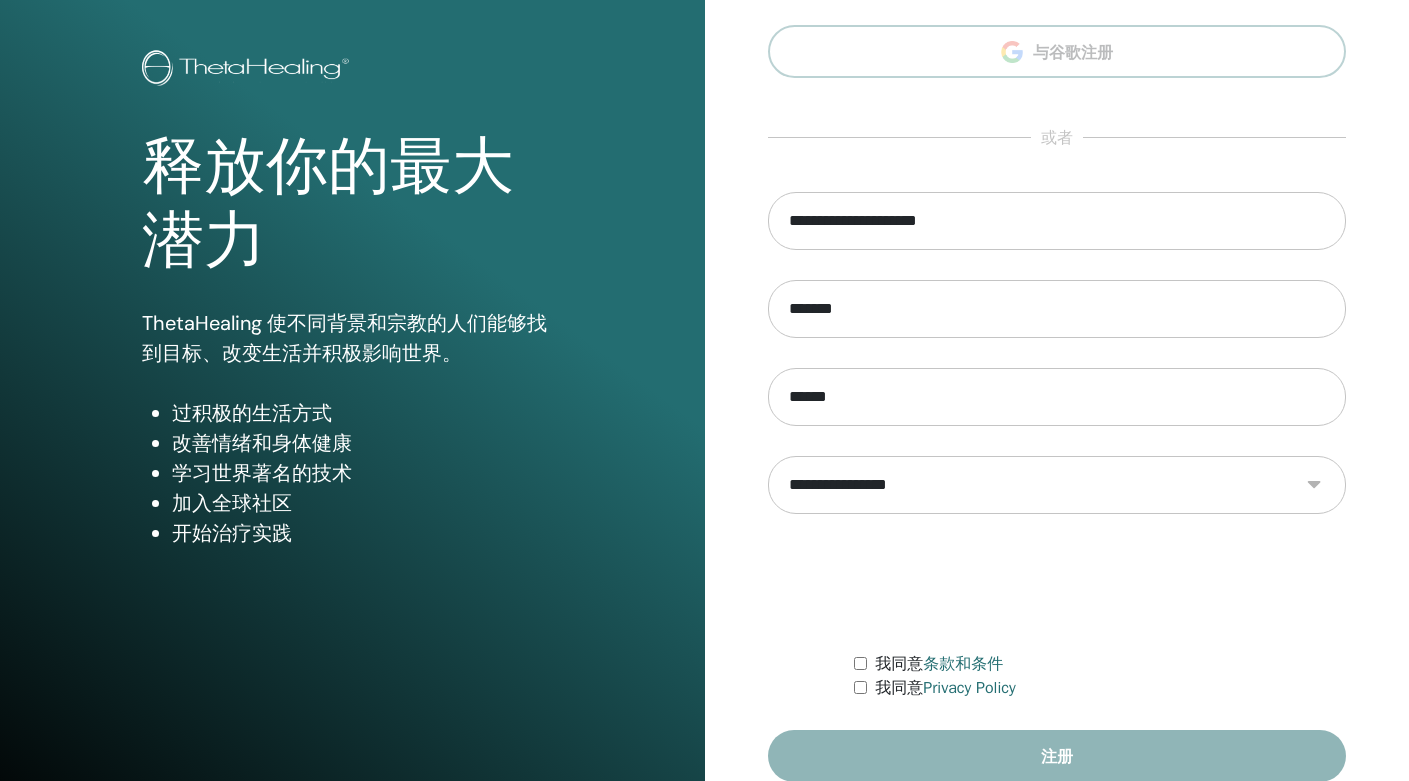 click on "我同意  条款和条件" at bounding box center [939, 664] 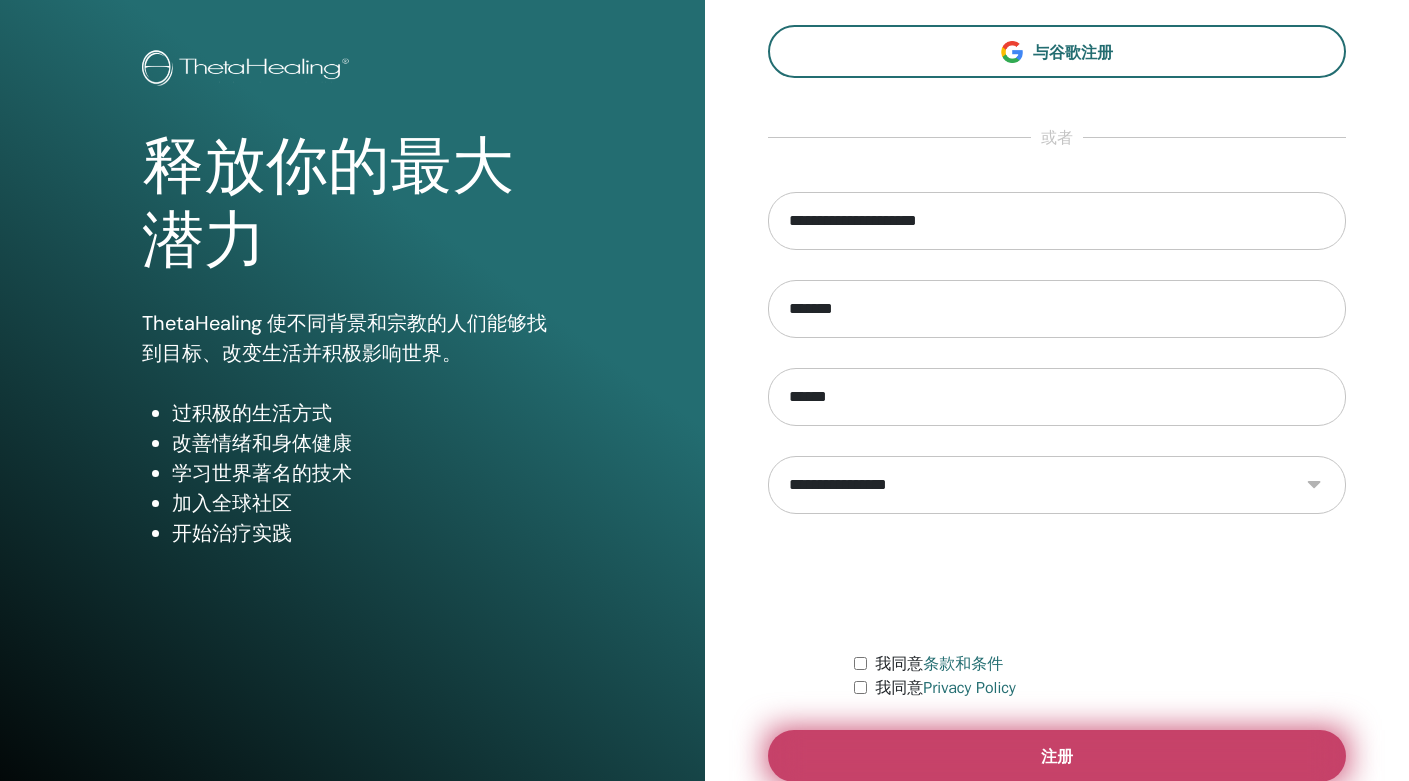 click on "注册" at bounding box center (1057, 756) 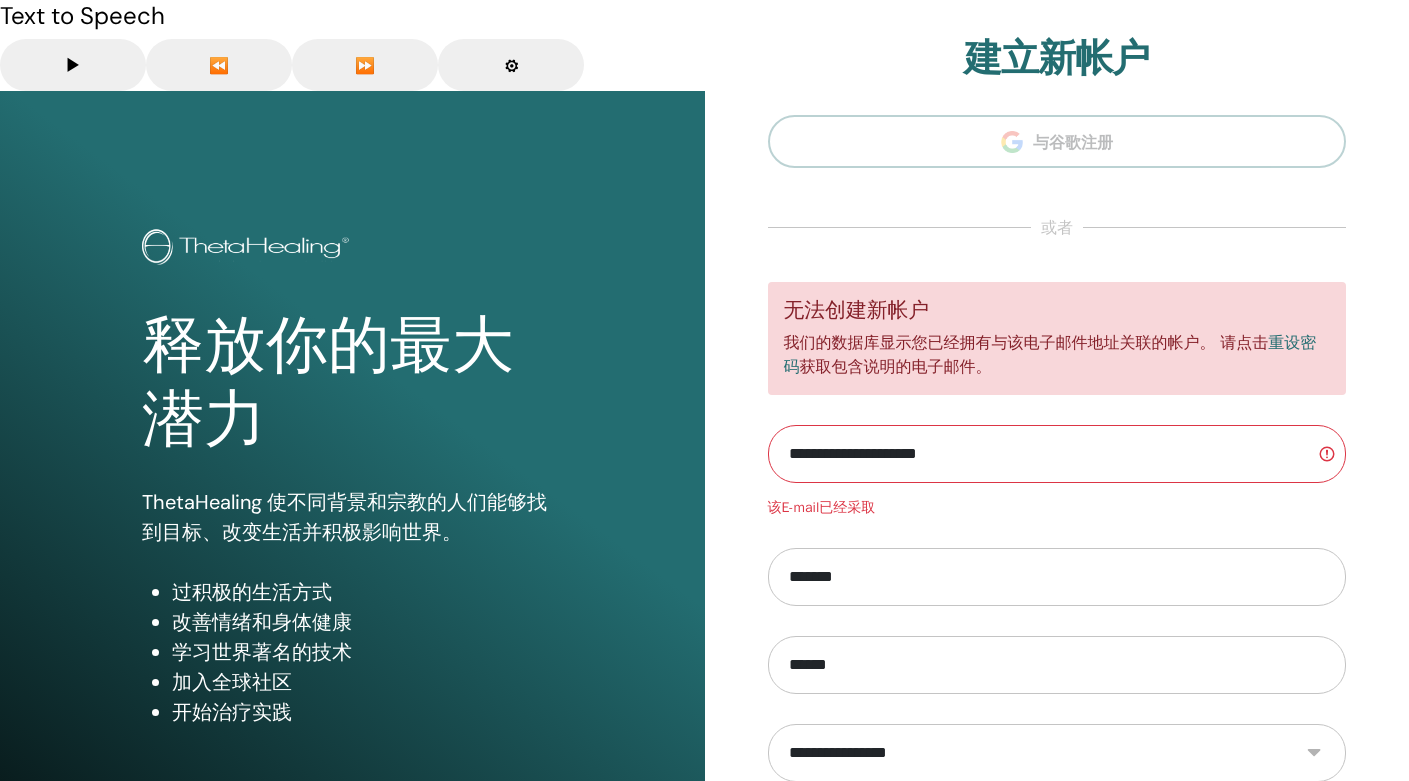scroll, scrollTop: 234, scrollLeft: 0, axis: vertical 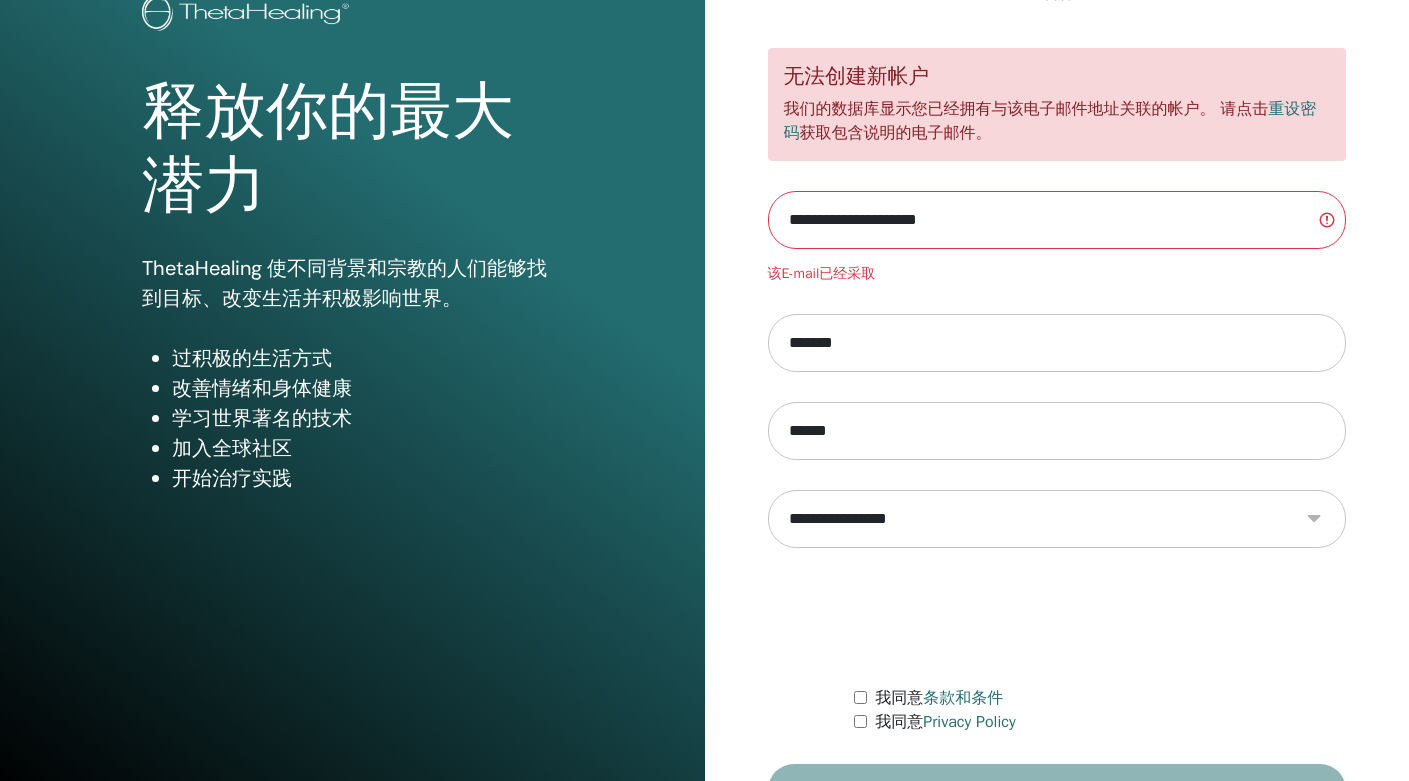 click on "有一个账户？在这里登录" at bounding box center [1057, 844] 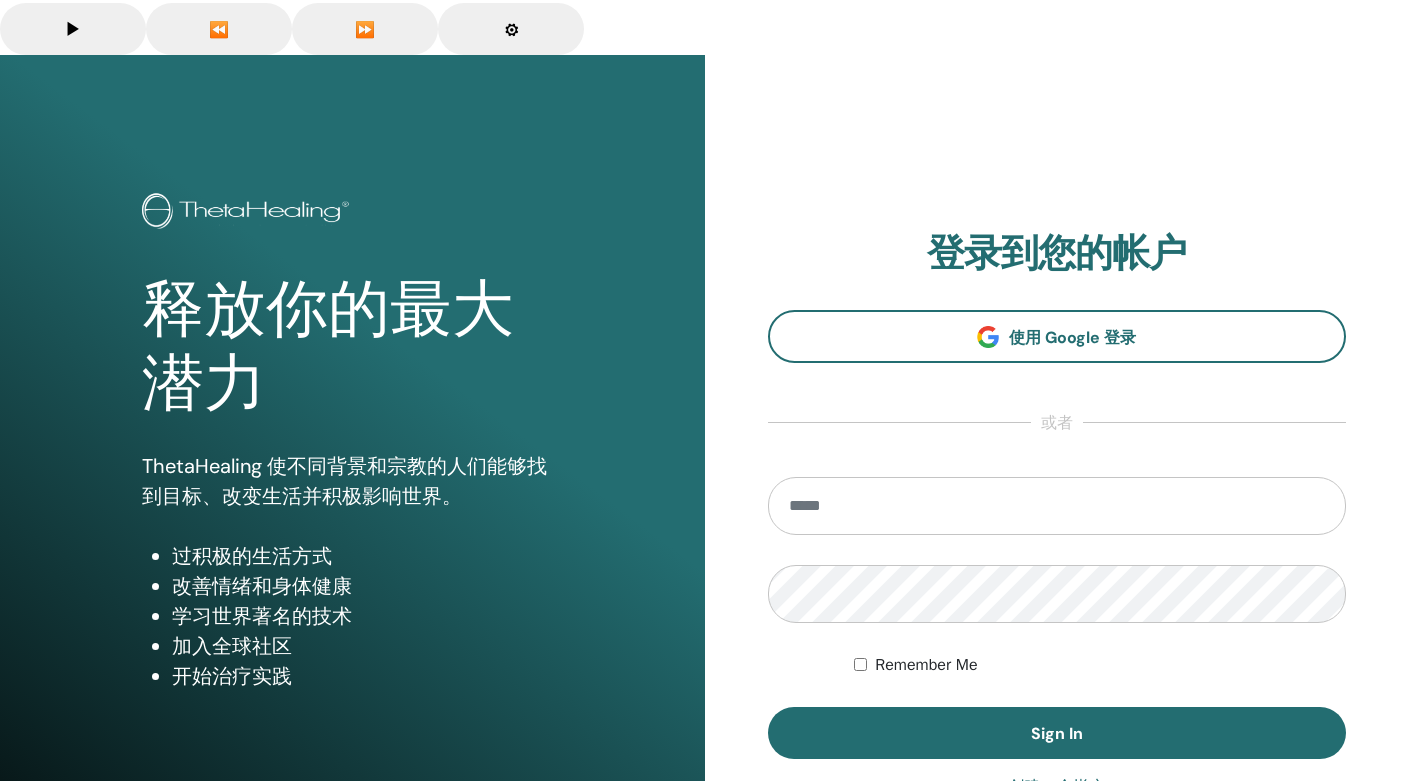 scroll, scrollTop: 0, scrollLeft: 0, axis: both 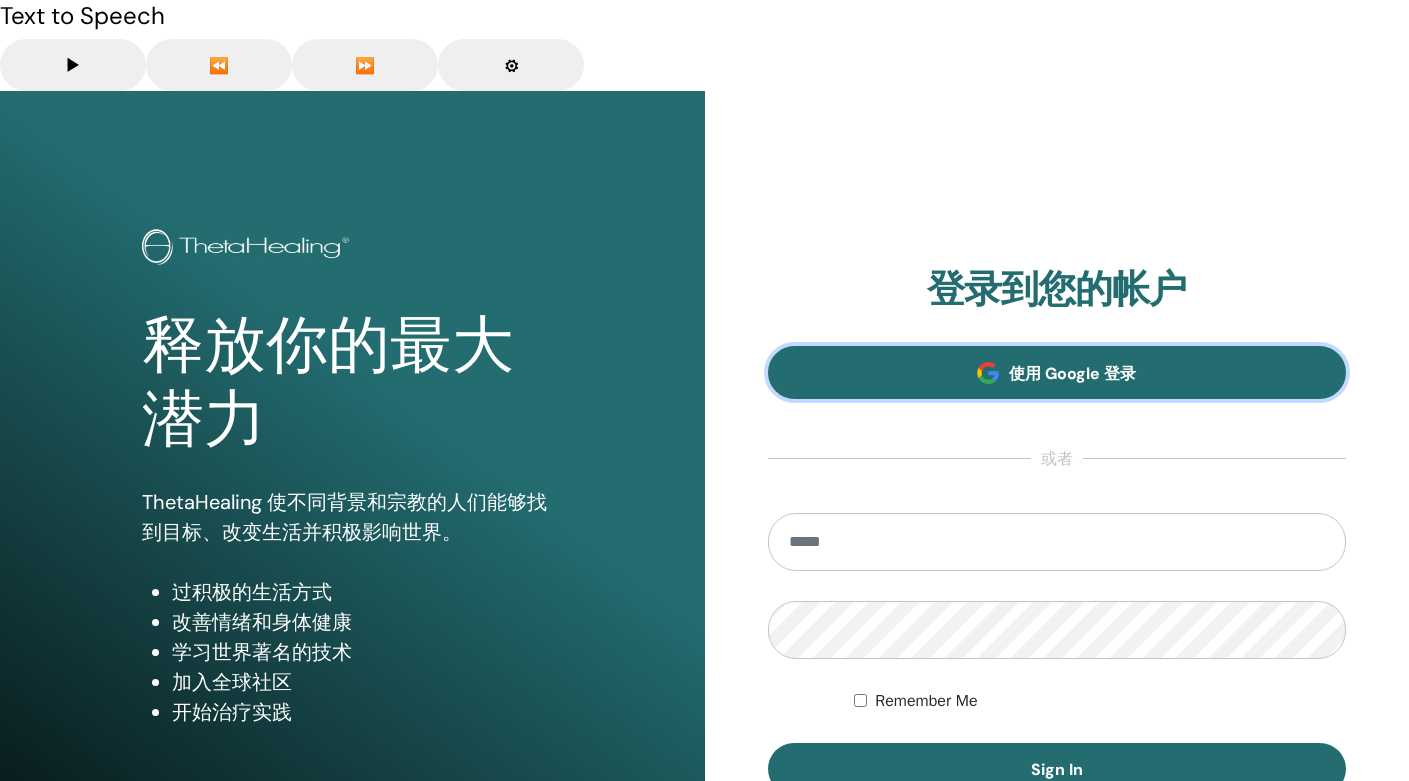 click at bounding box center (988, 373) 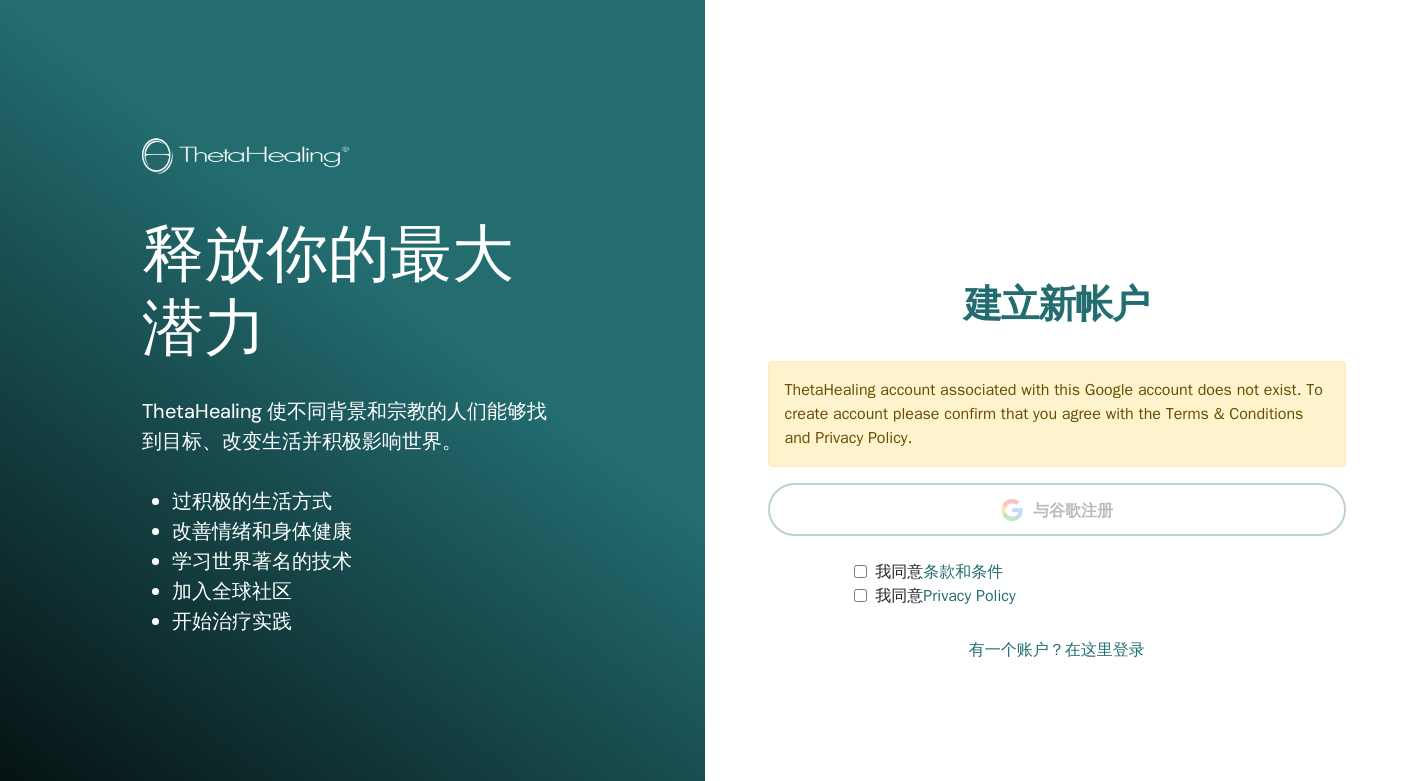 scroll, scrollTop: 0, scrollLeft: 0, axis: both 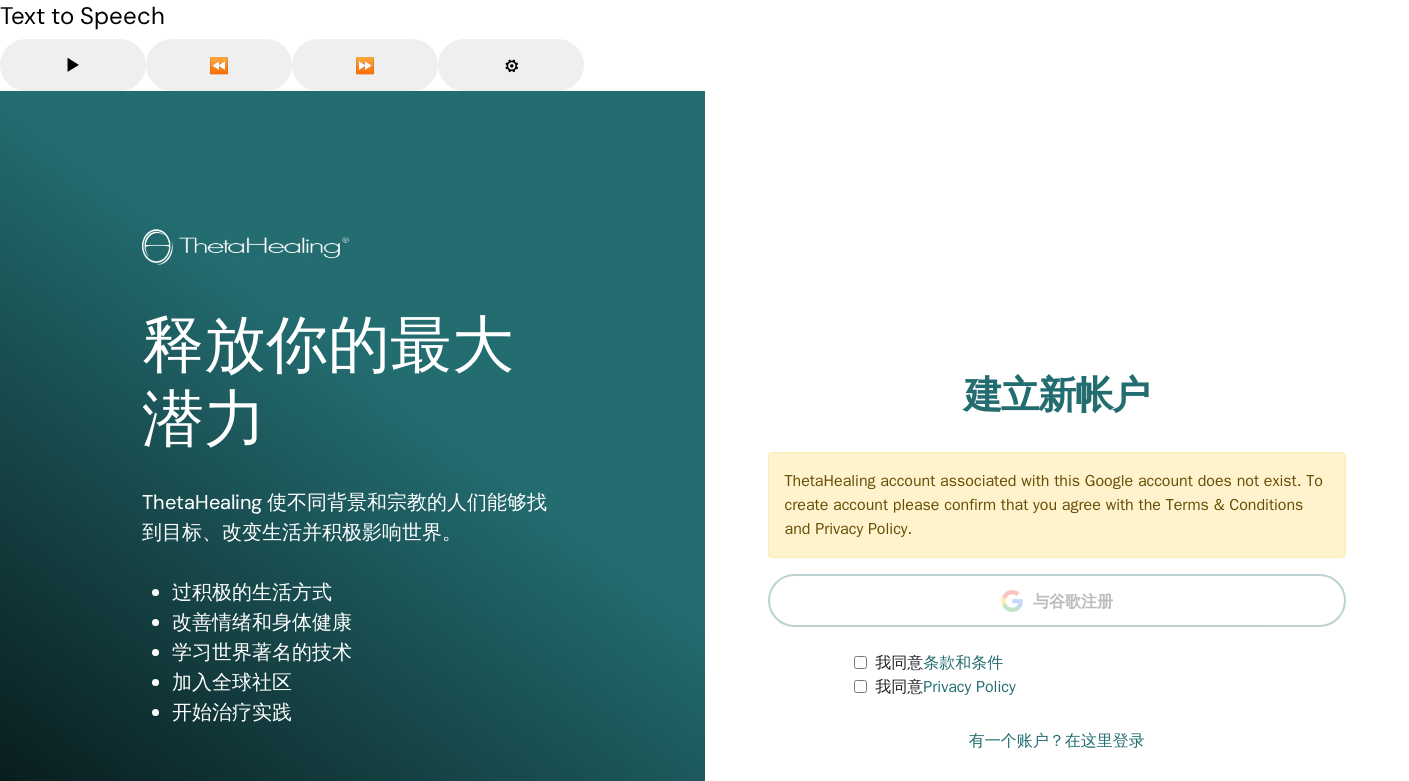 click on "有一个账户？在这里登录" at bounding box center (1057, 741) 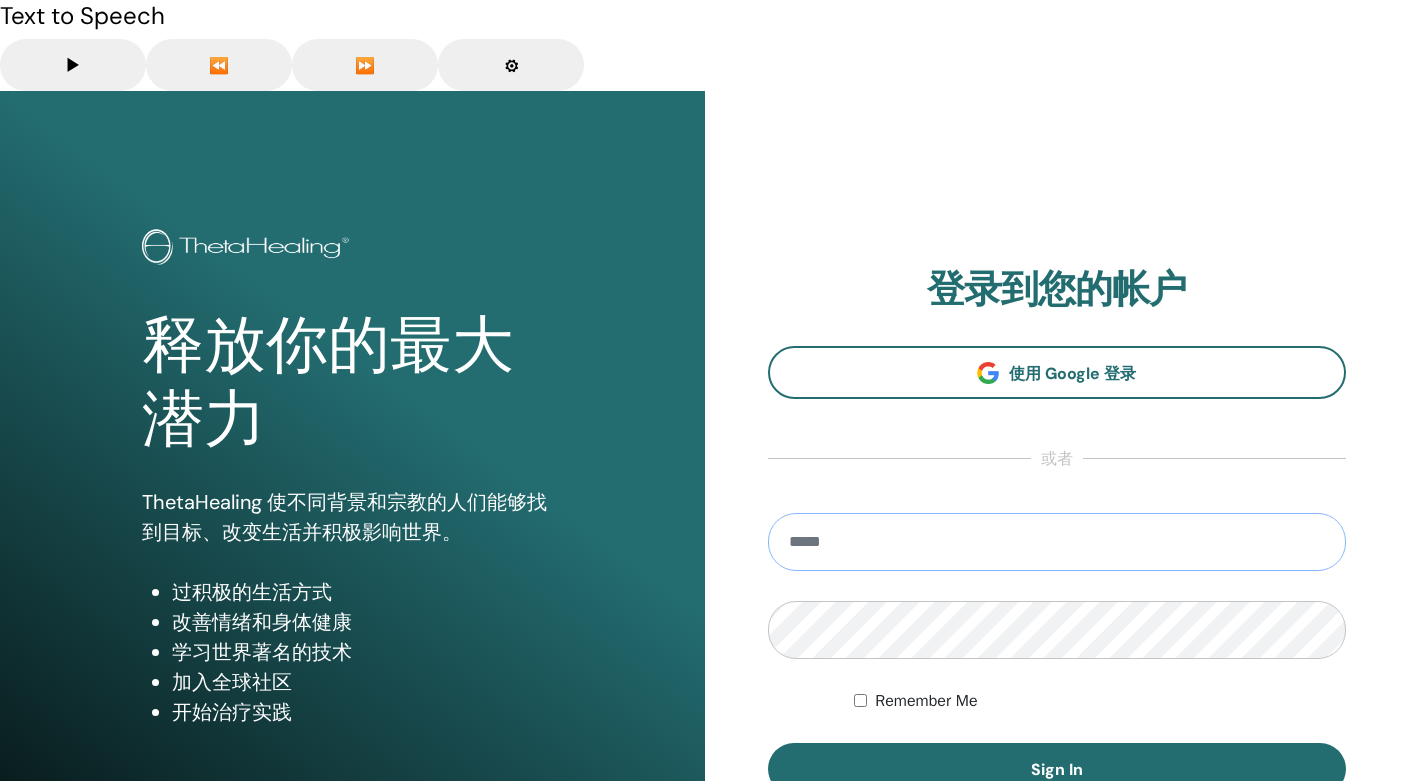 click at bounding box center (1057, 542) 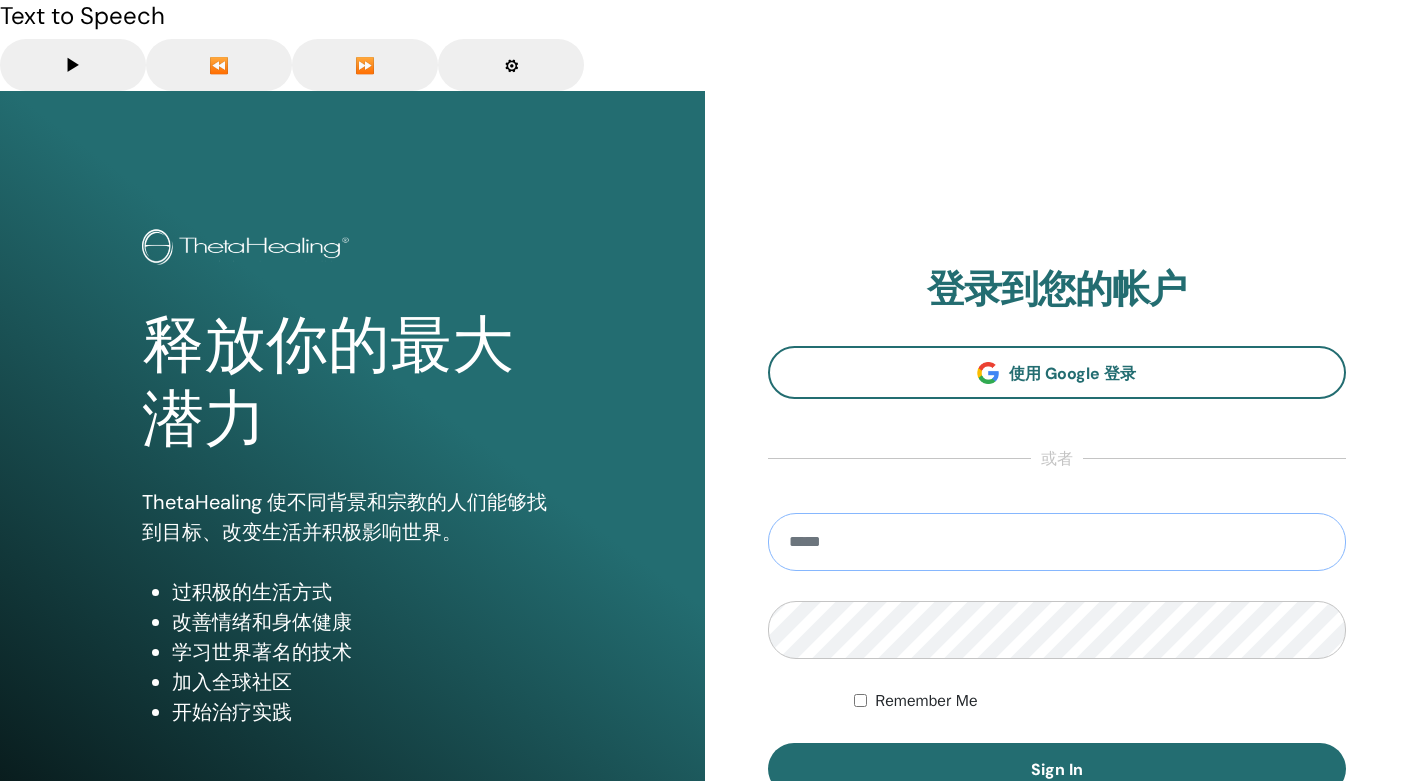 type on "**********" 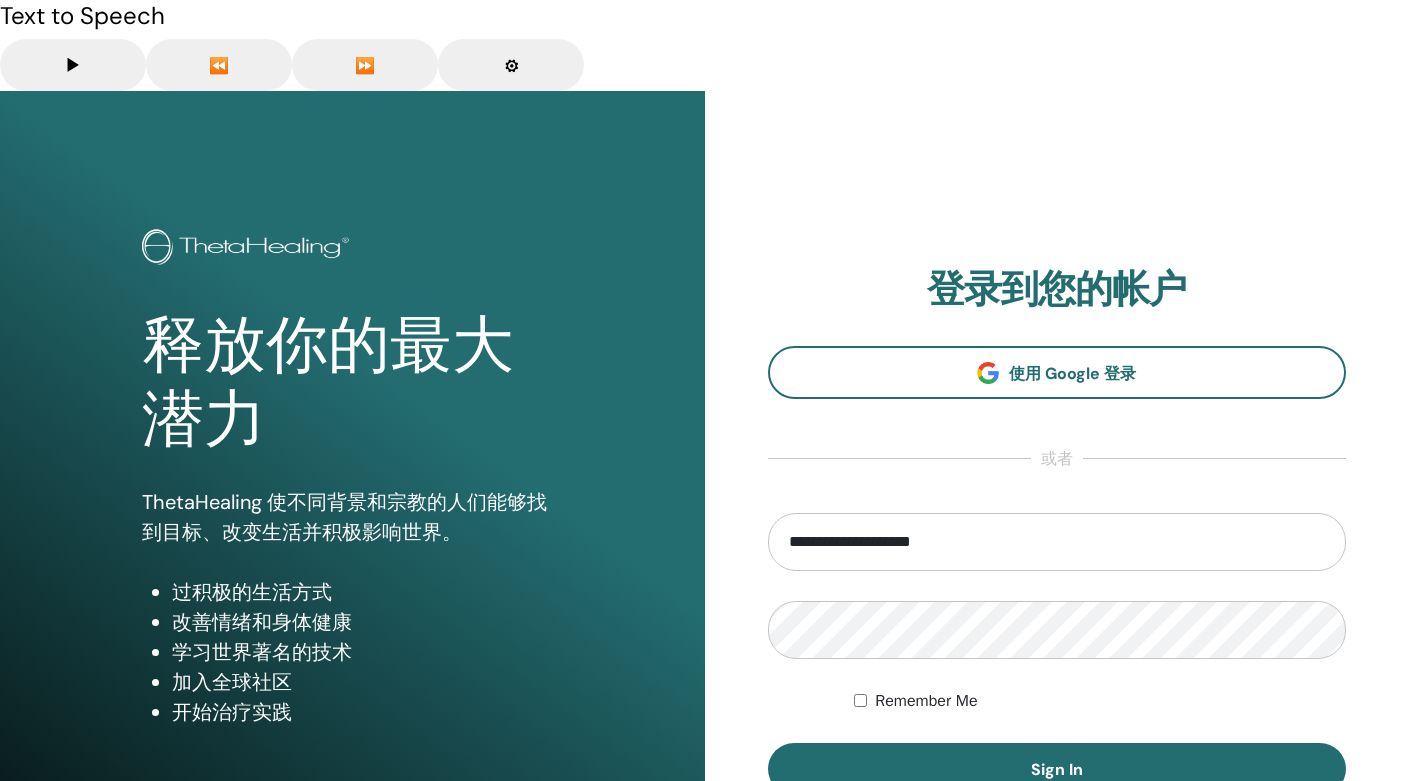 click on "Remember Me" at bounding box center [926, 701] 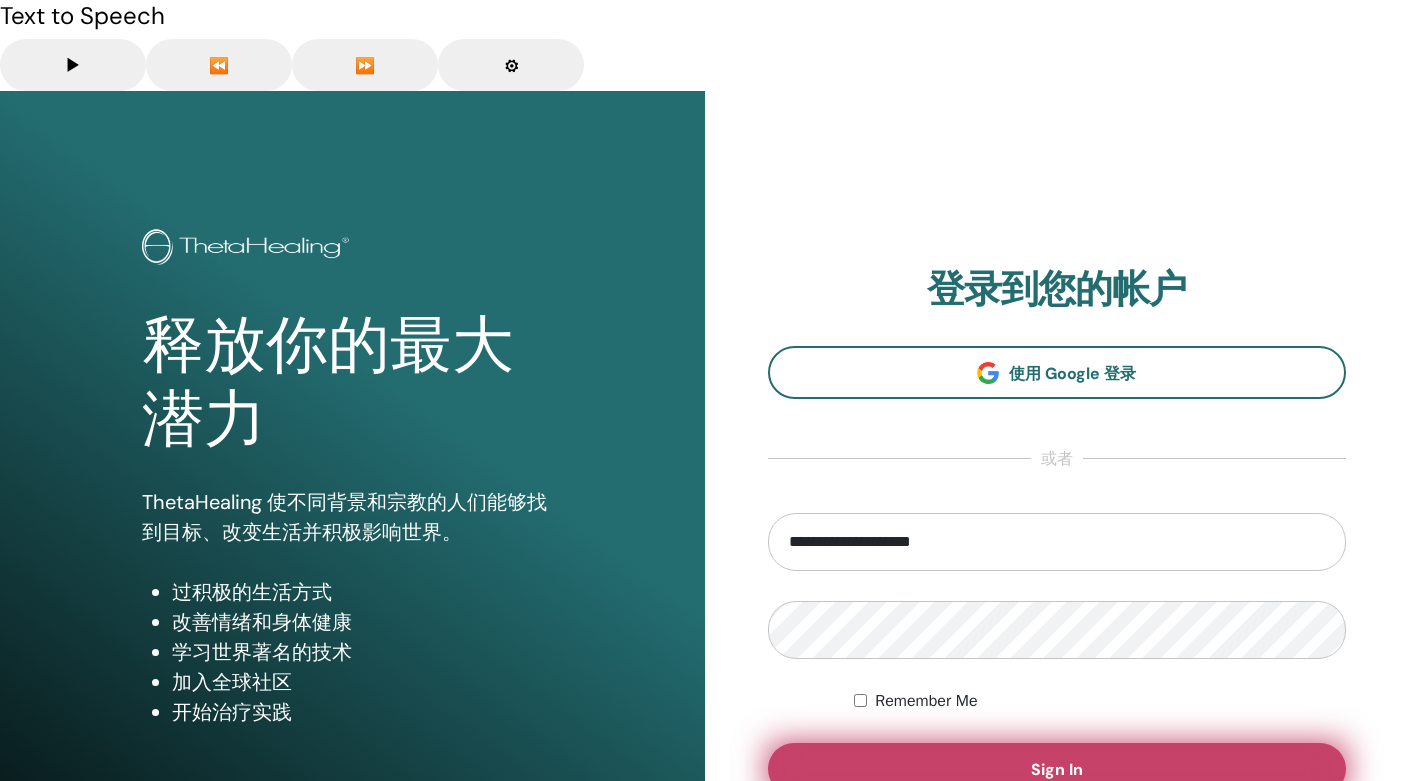 click on "Sign In" at bounding box center (1057, 769) 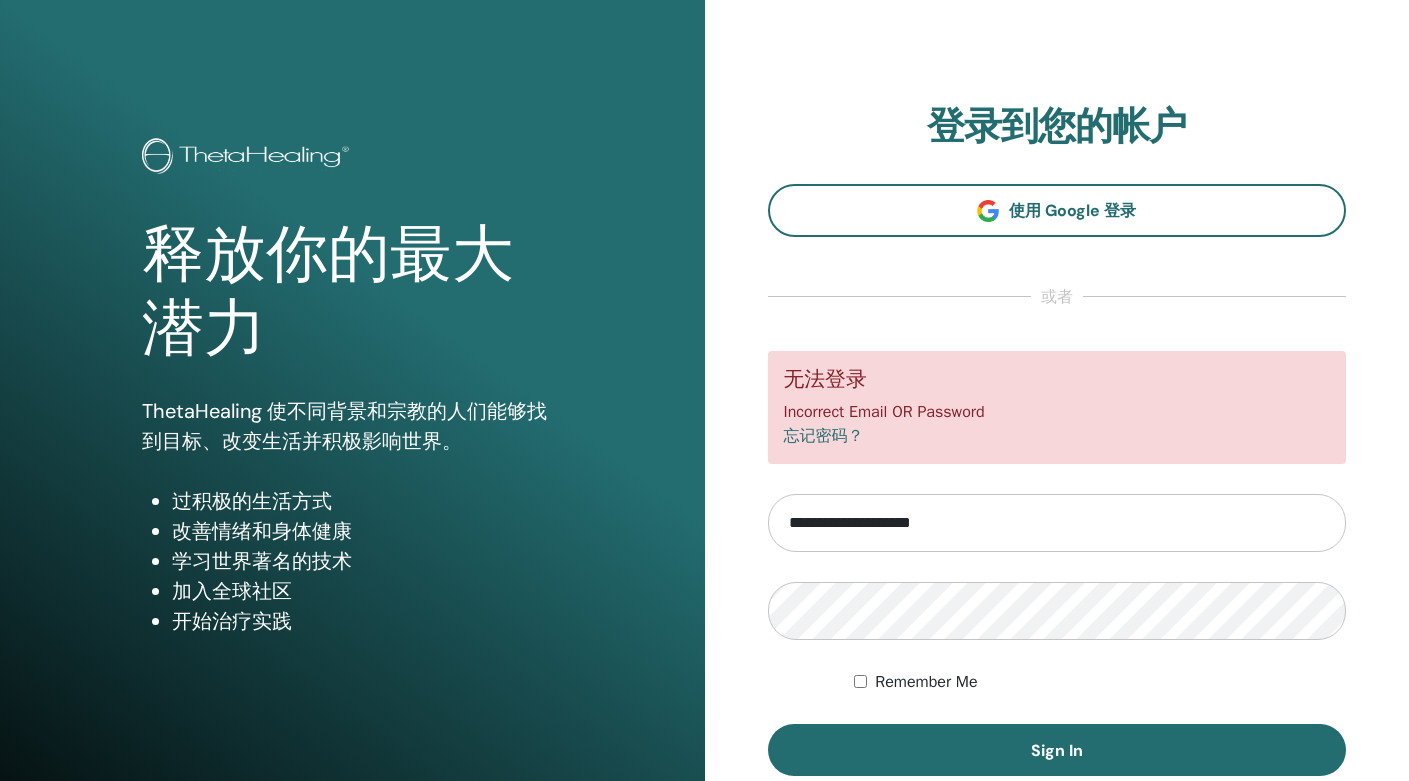 scroll, scrollTop: 0, scrollLeft: 0, axis: both 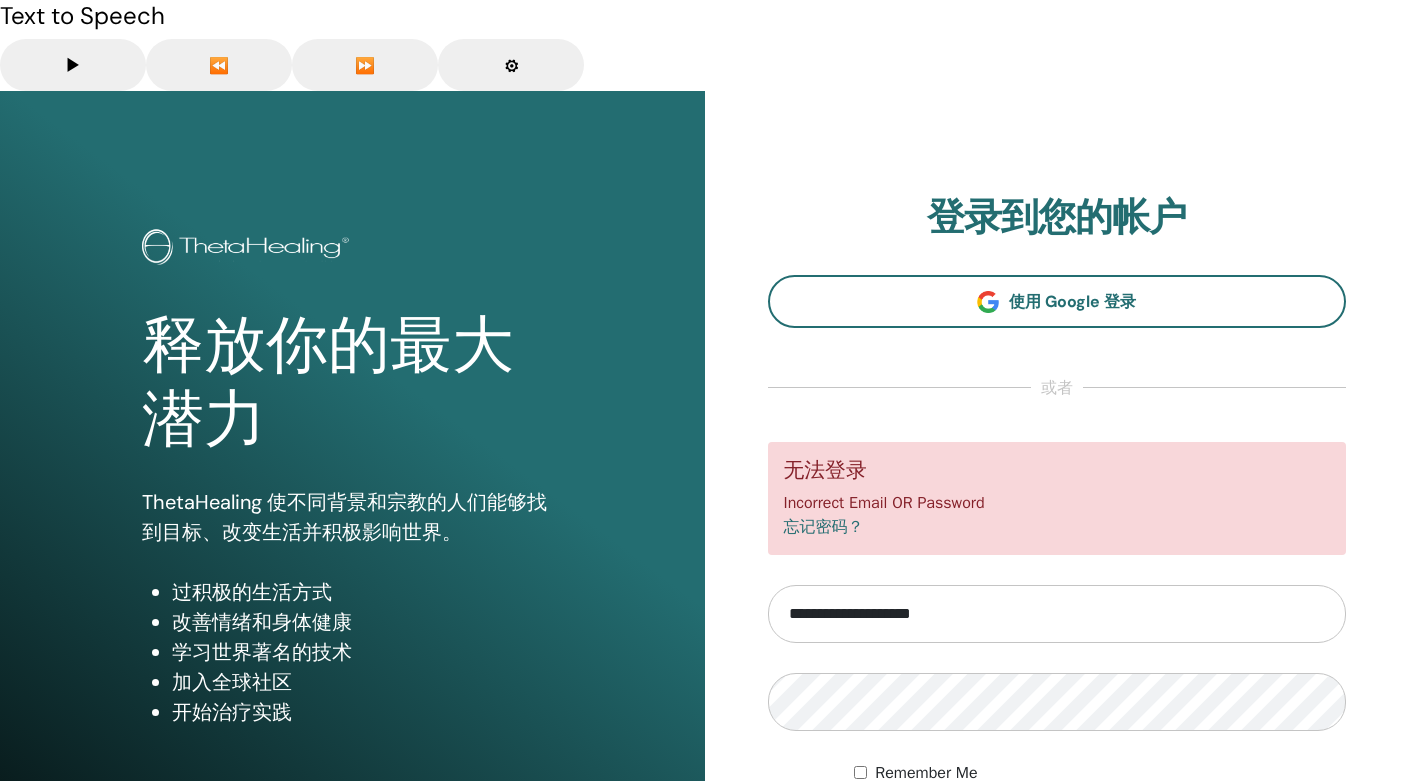 click on "**********" at bounding box center [1057, 614] 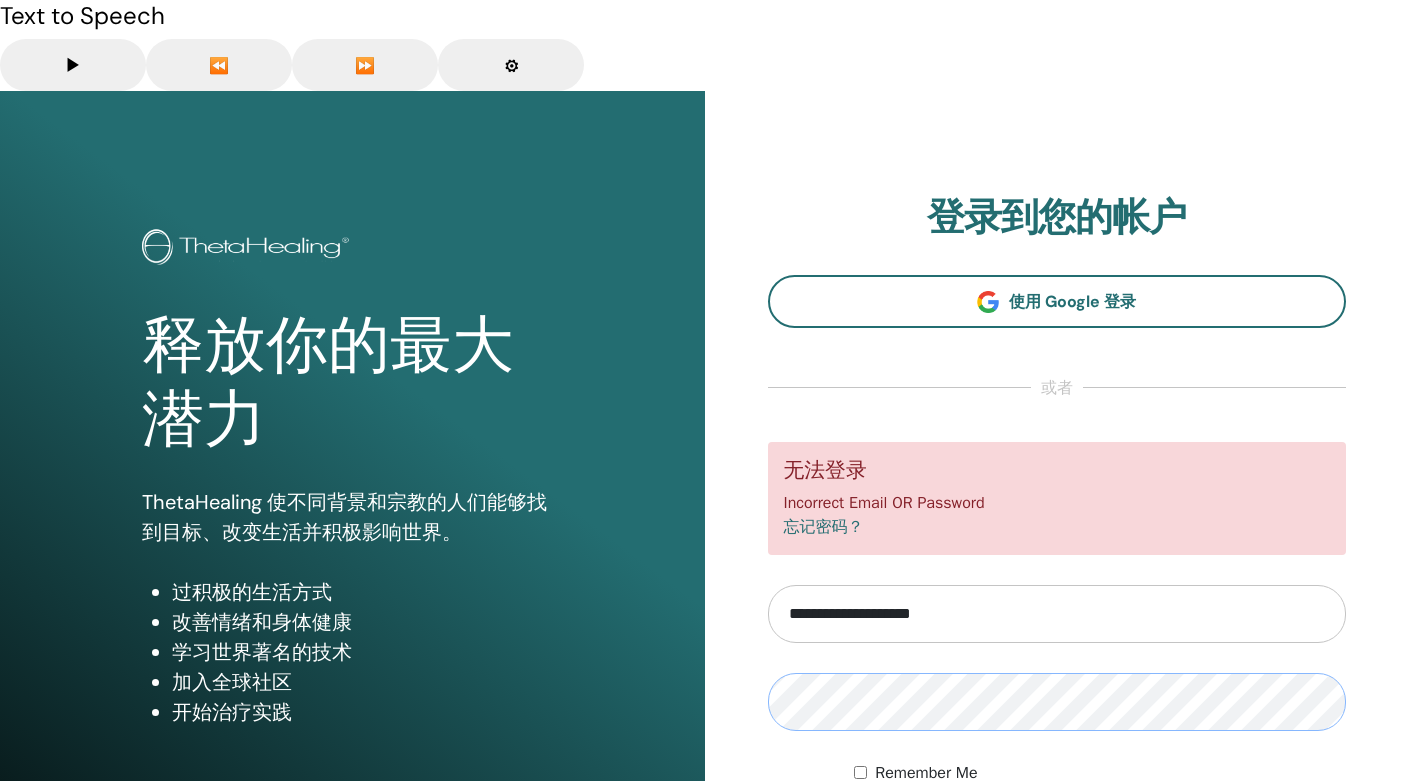 click on "Sign In" at bounding box center [1057, 841] 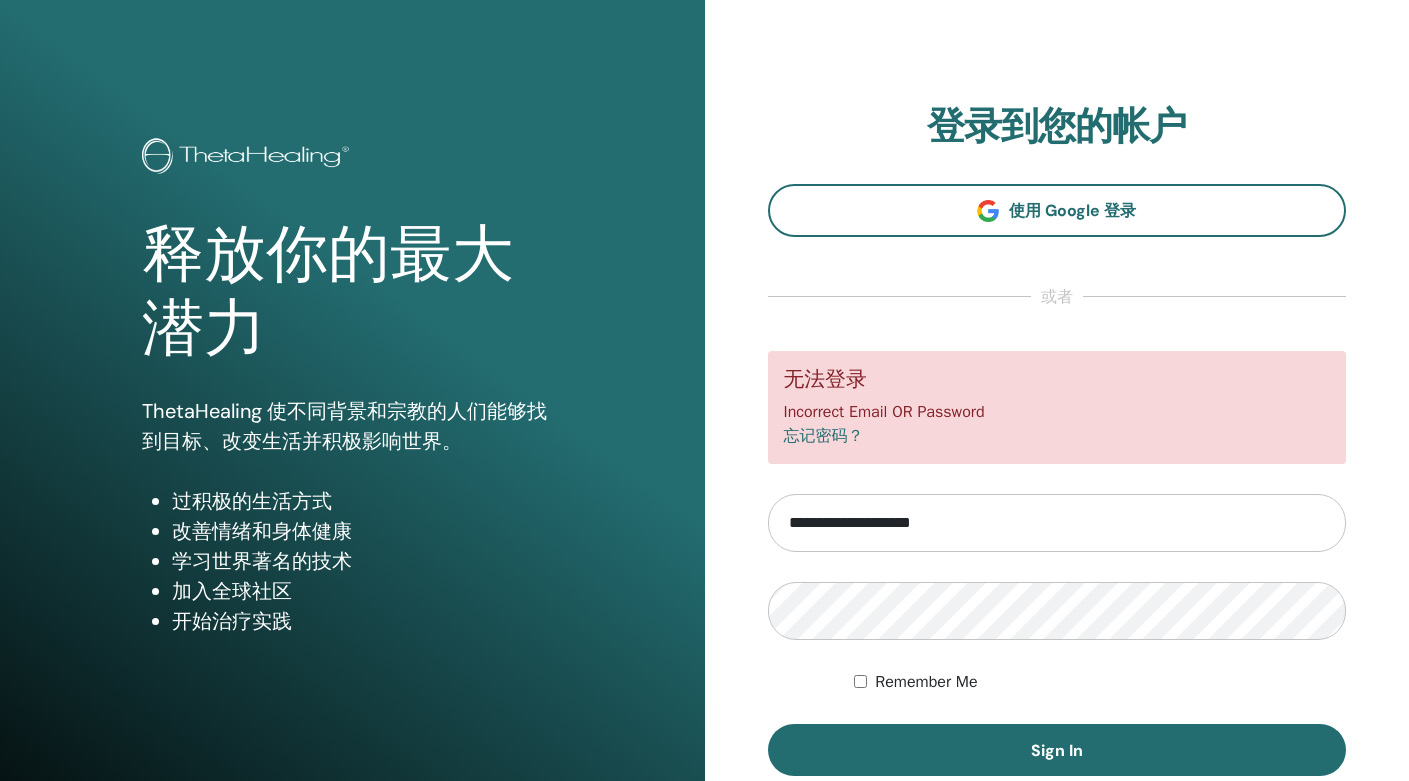 scroll, scrollTop: 0, scrollLeft: 0, axis: both 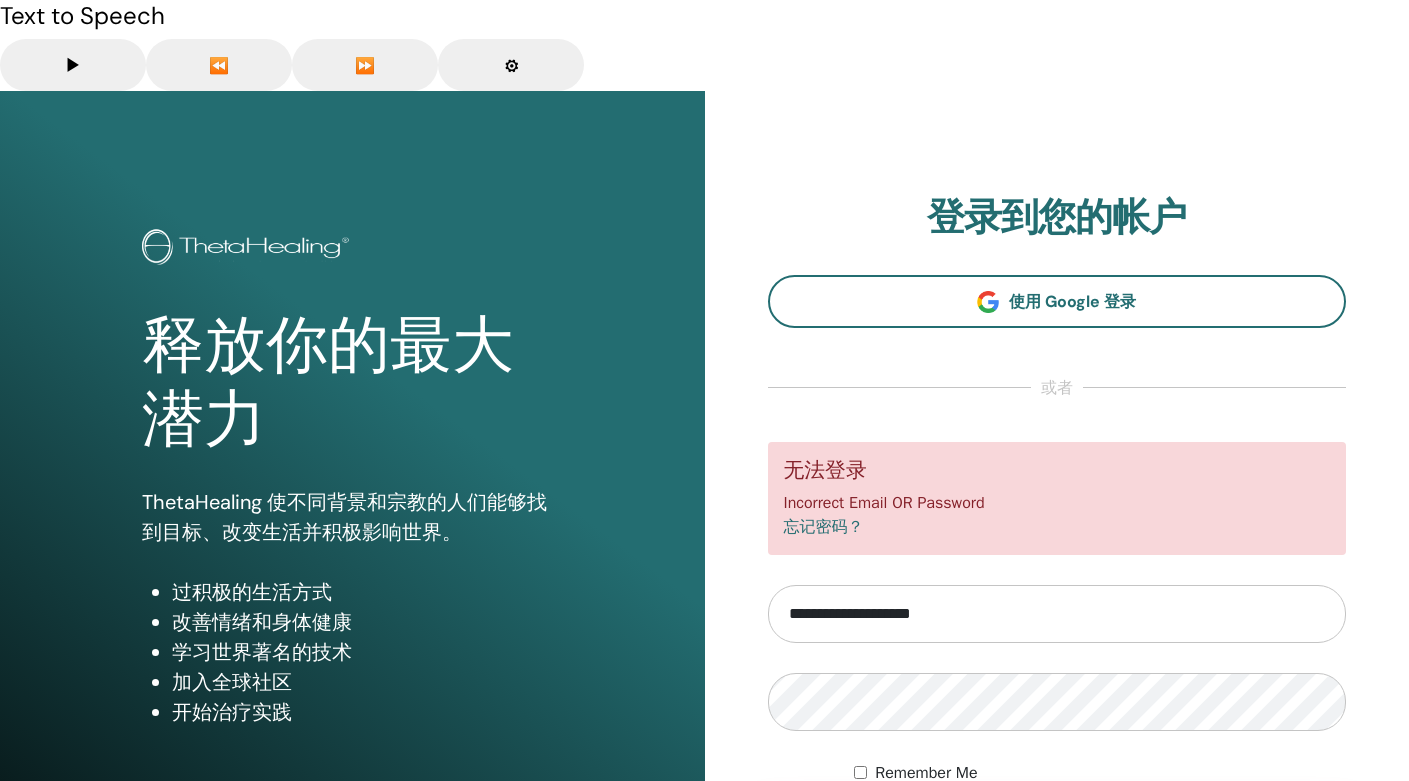 click on "Sign In" at bounding box center (1057, 841) 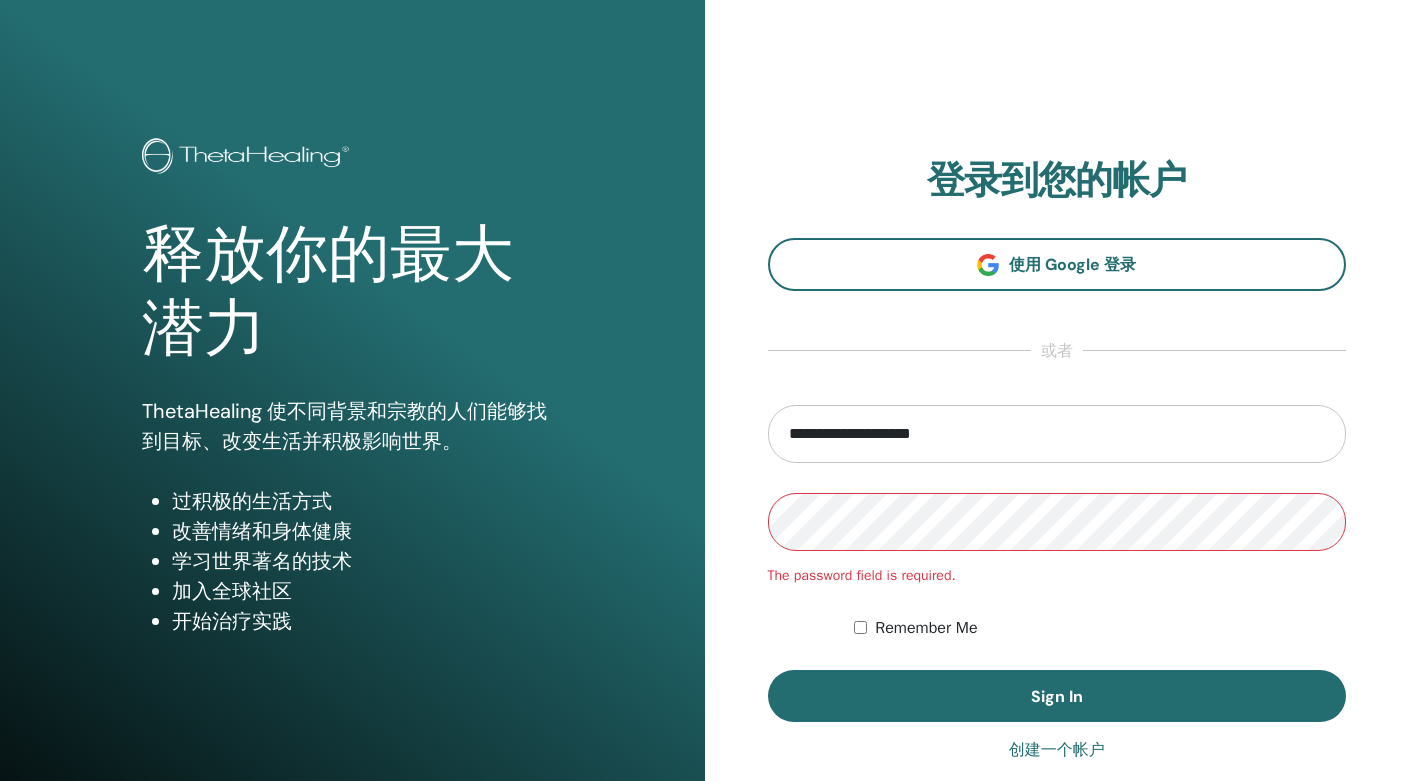 scroll, scrollTop: 0, scrollLeft: 0, axis: both 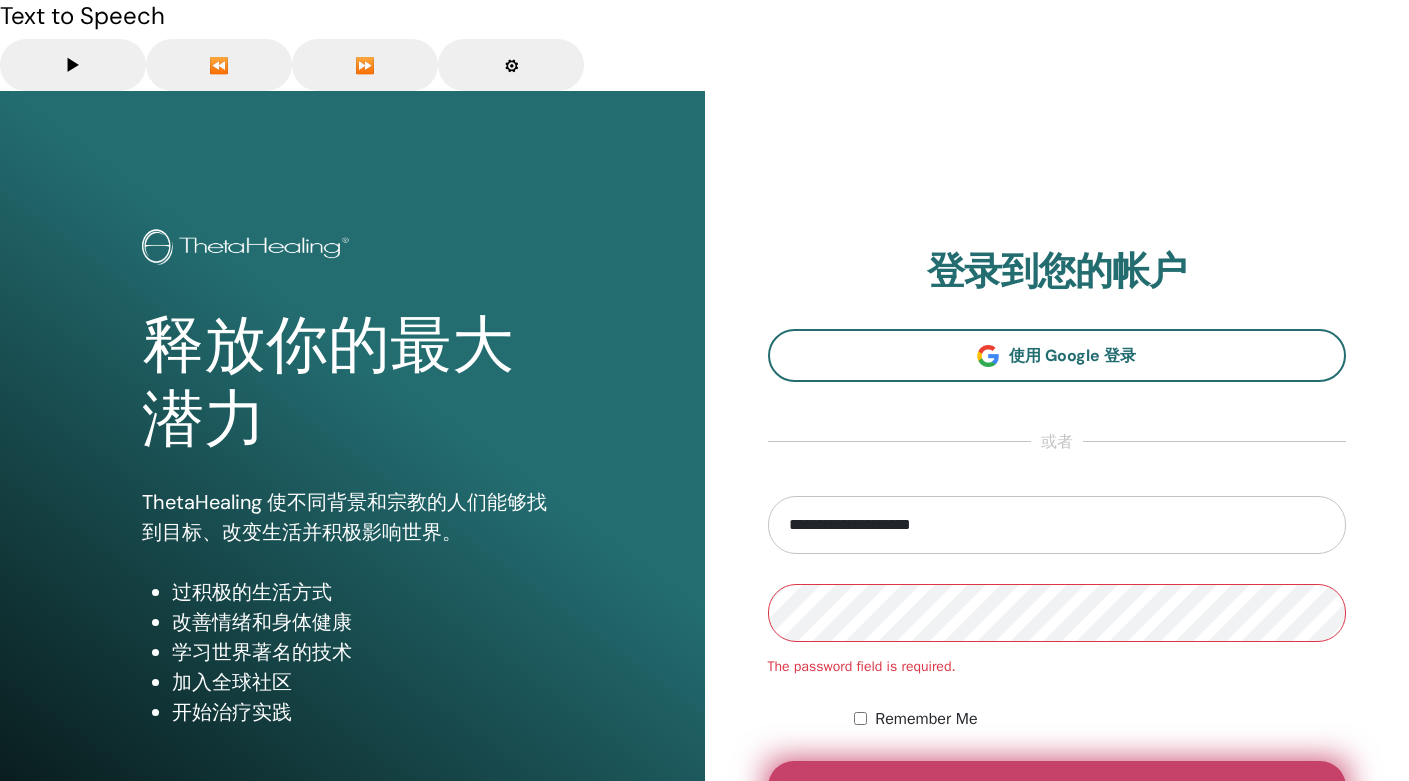 click on "Sign In" at bounding box center [1057, 787] 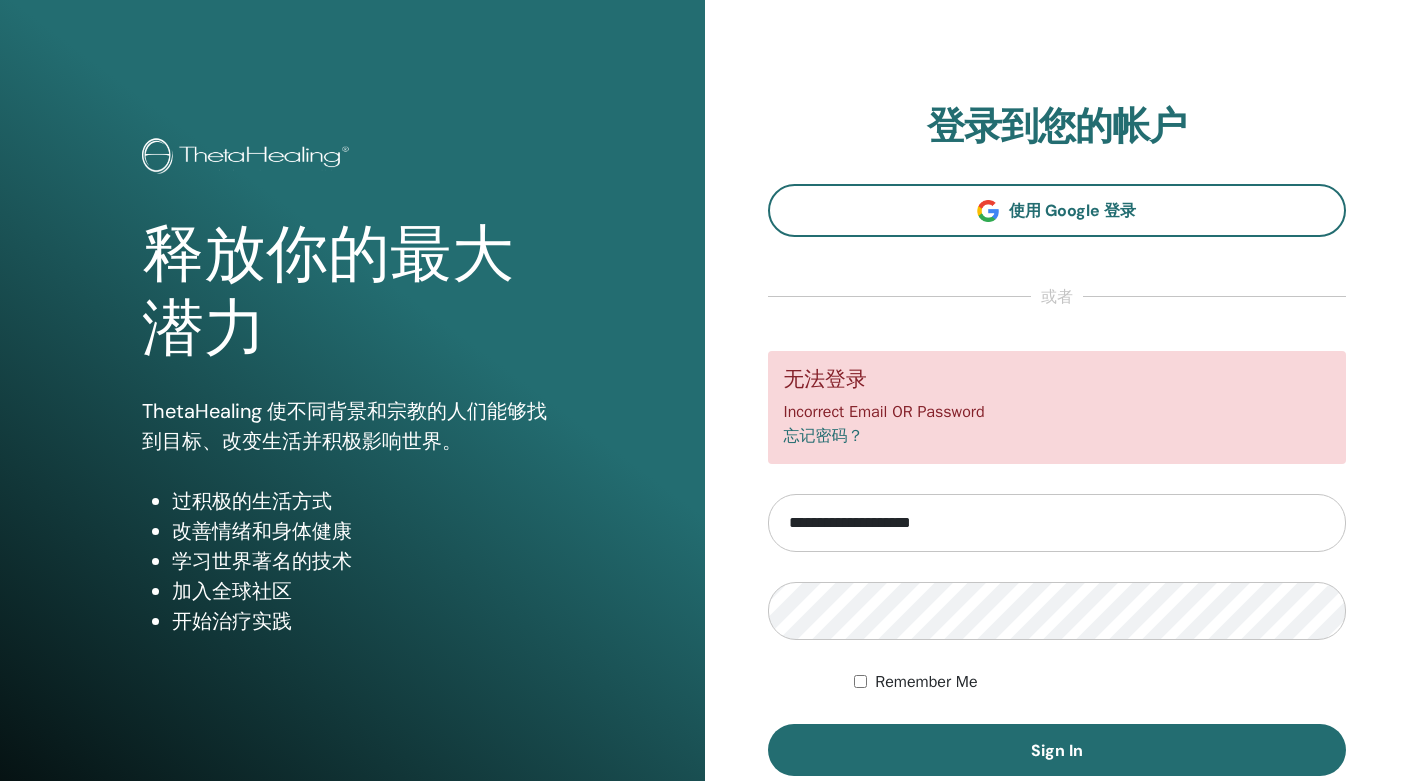 scroll, scrollTop: 0, scrollLeft: 0, axis: both 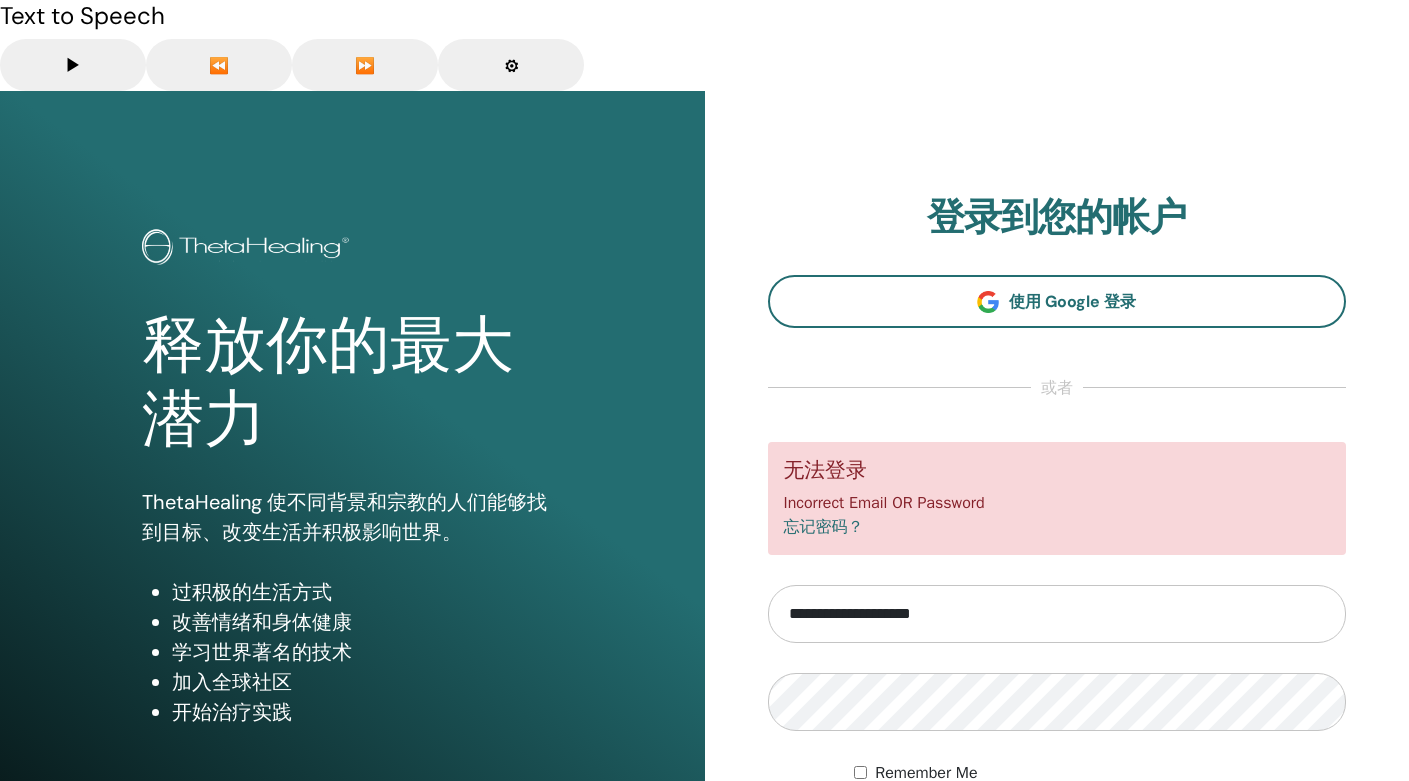 click on "**********" at bounding box center (1057, 614) 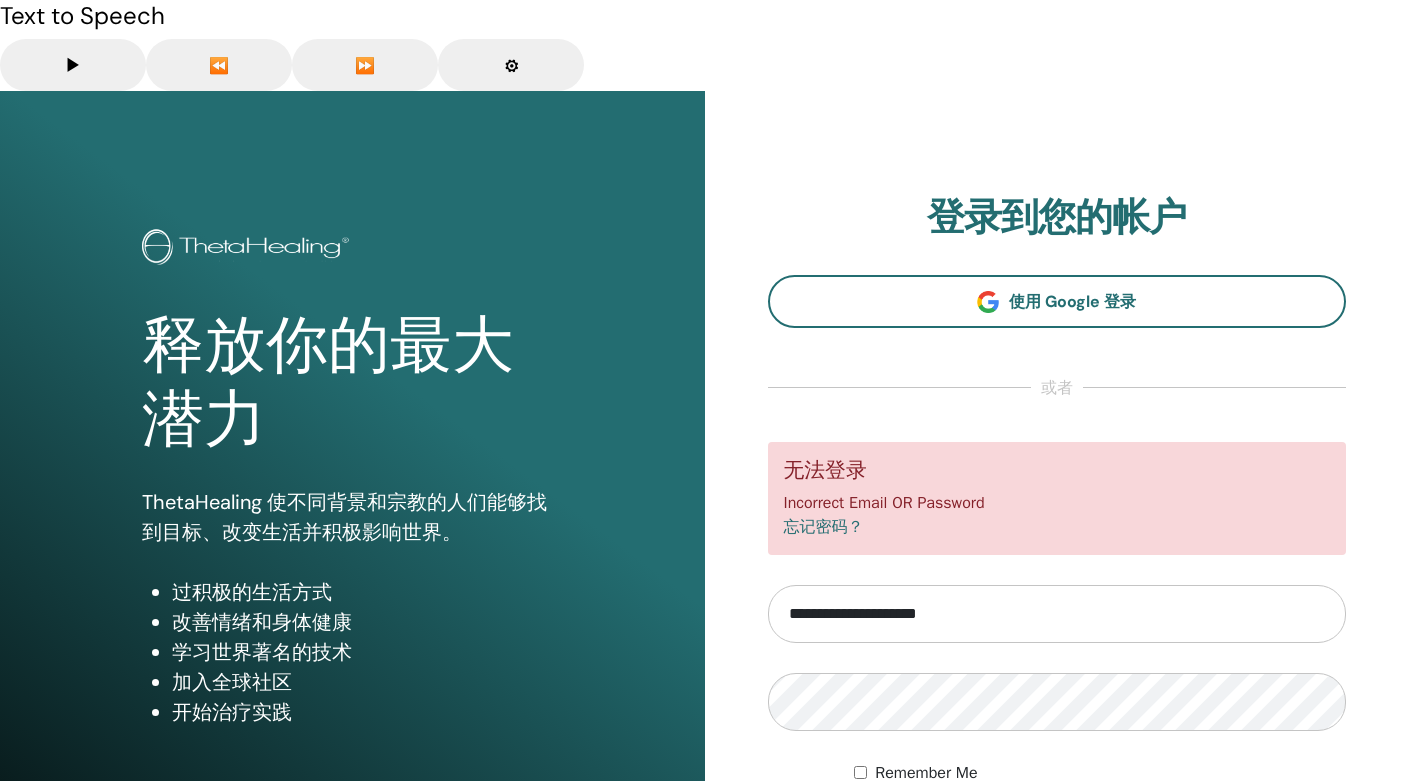 type on "**********" 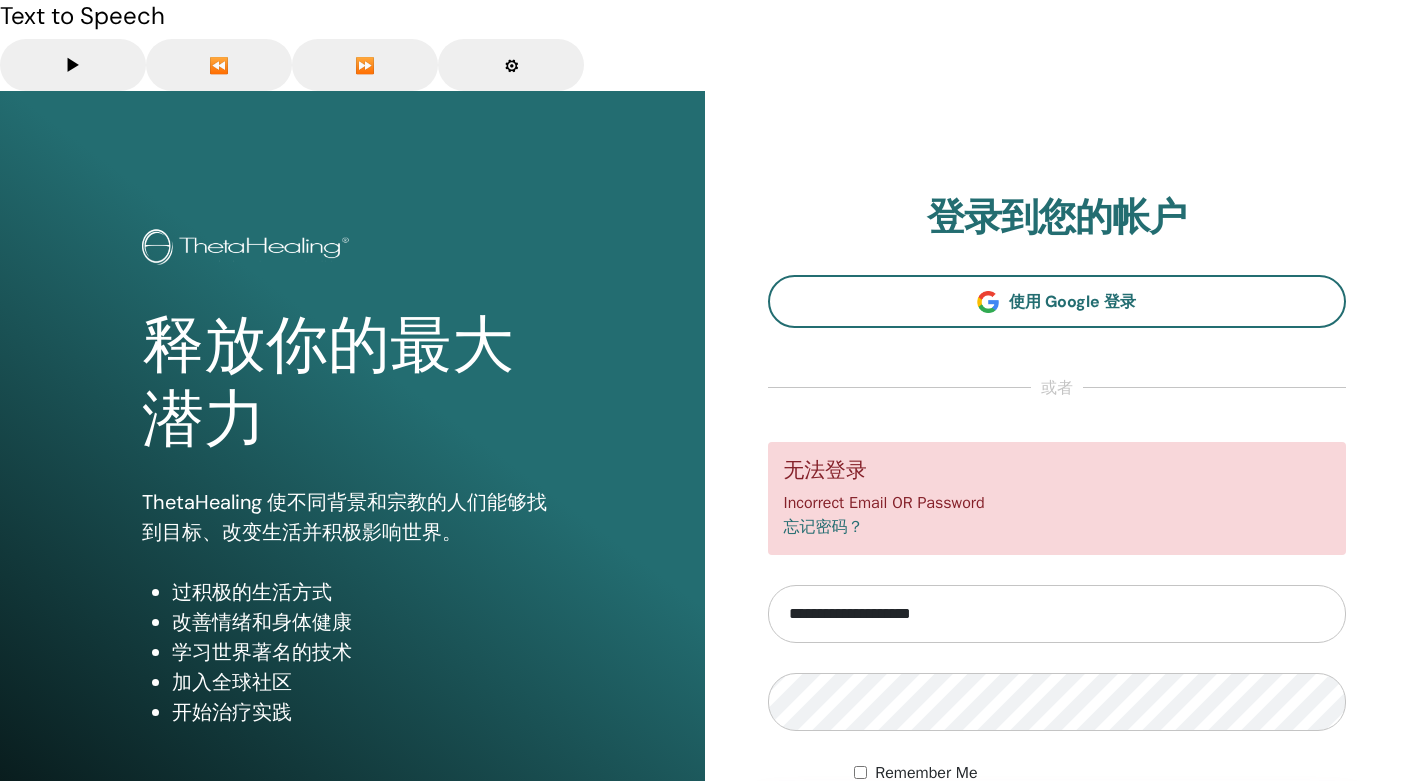 click on "Sign In" at bounding box center [1057, 841] 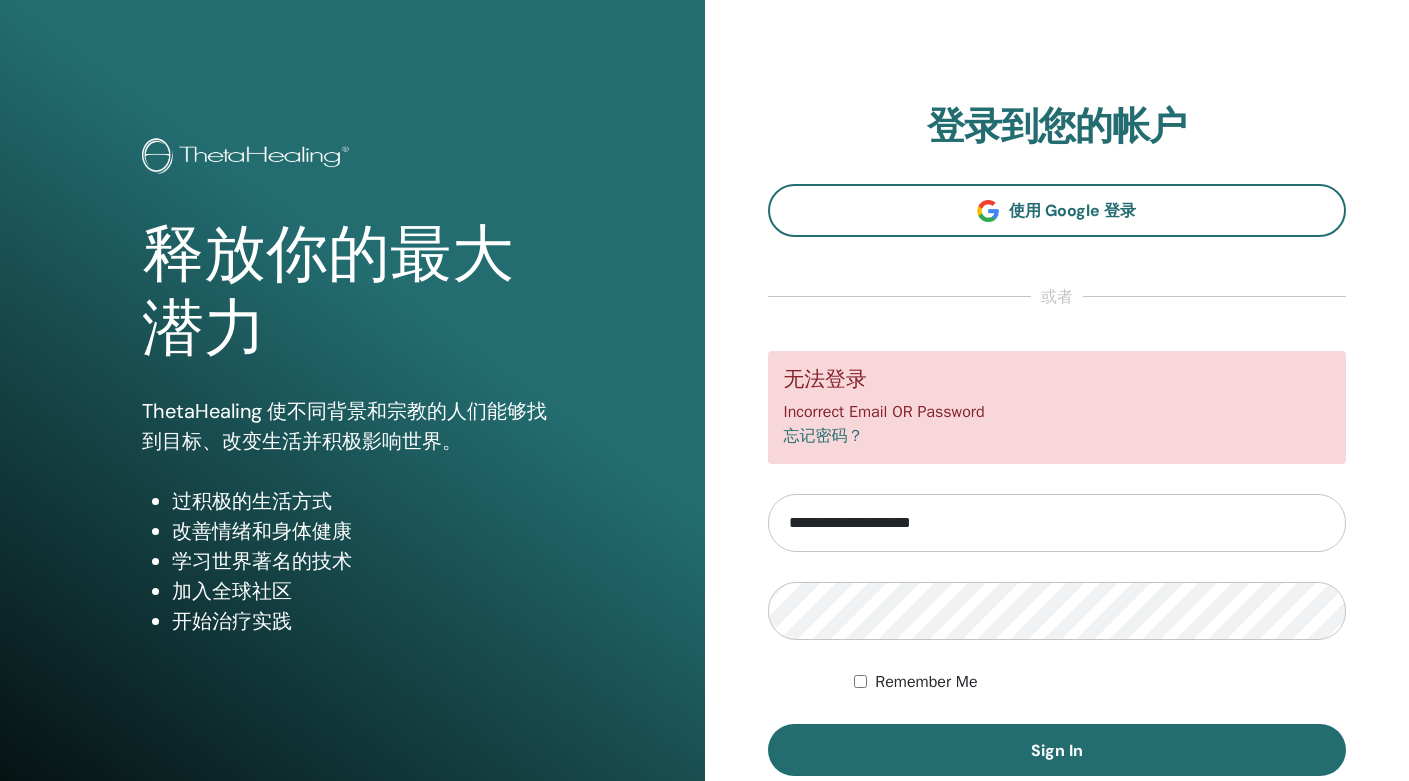 scroll, scrollTop: 0, scrollLeft: 0, axis: both 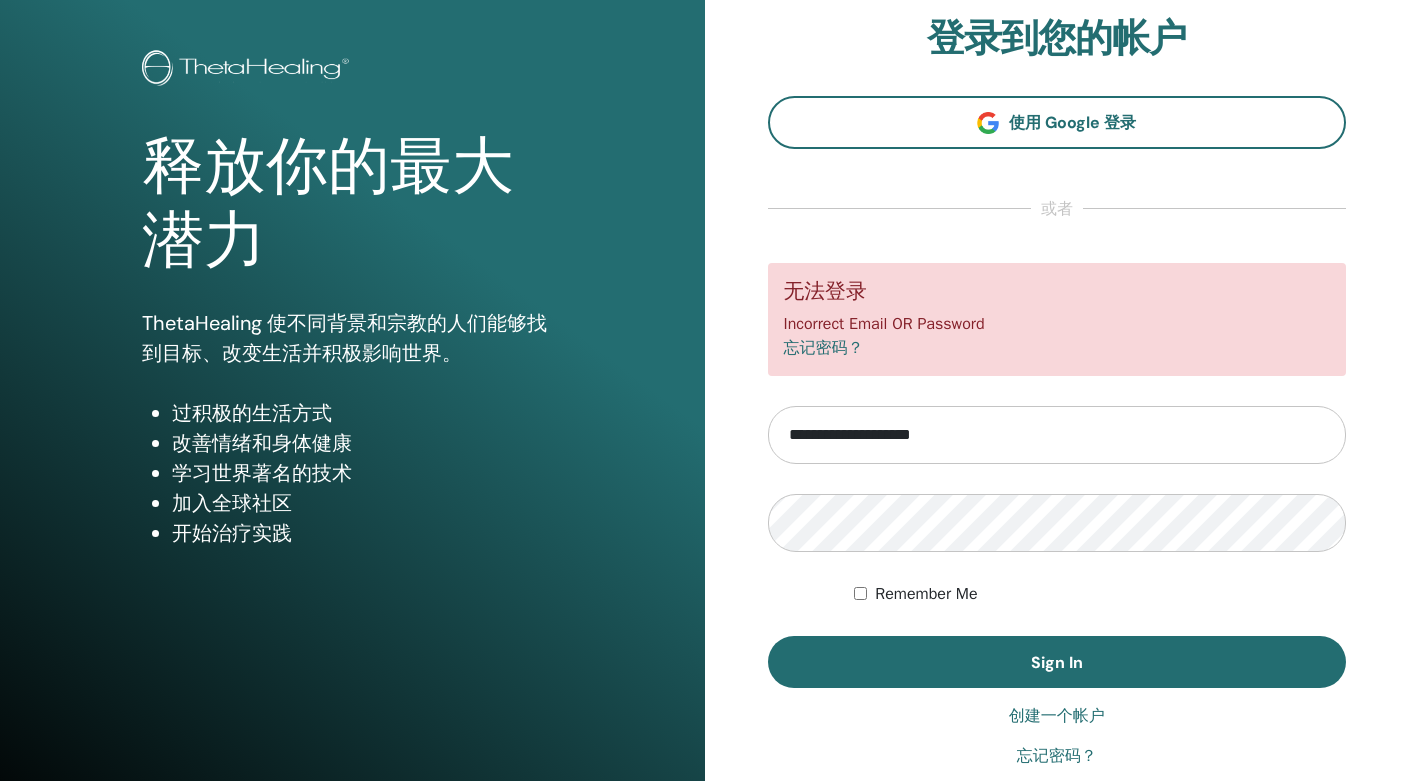 click on "忘记密码？" at bounding box center (824, 348) 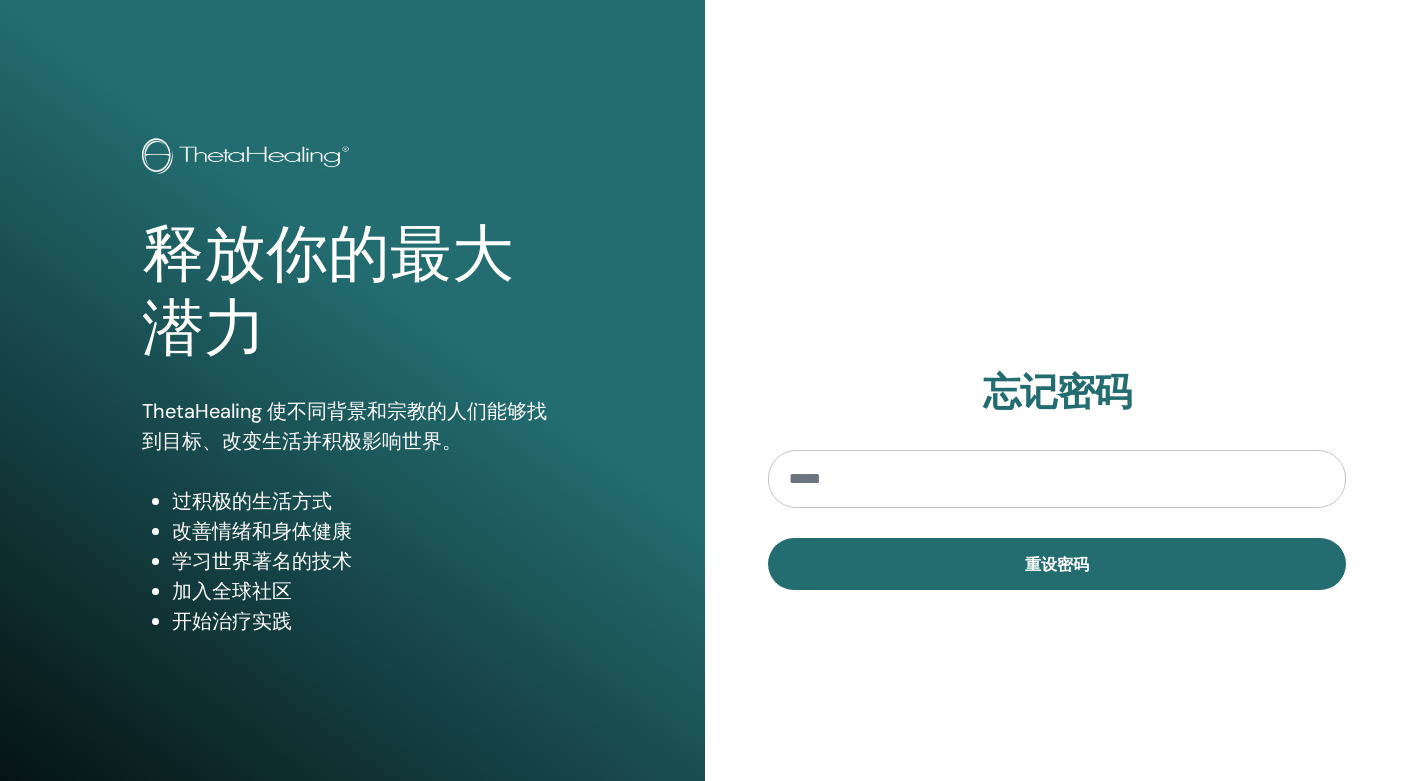 scroll, scrollTop: 0, scrollLeft: 0, axis: both 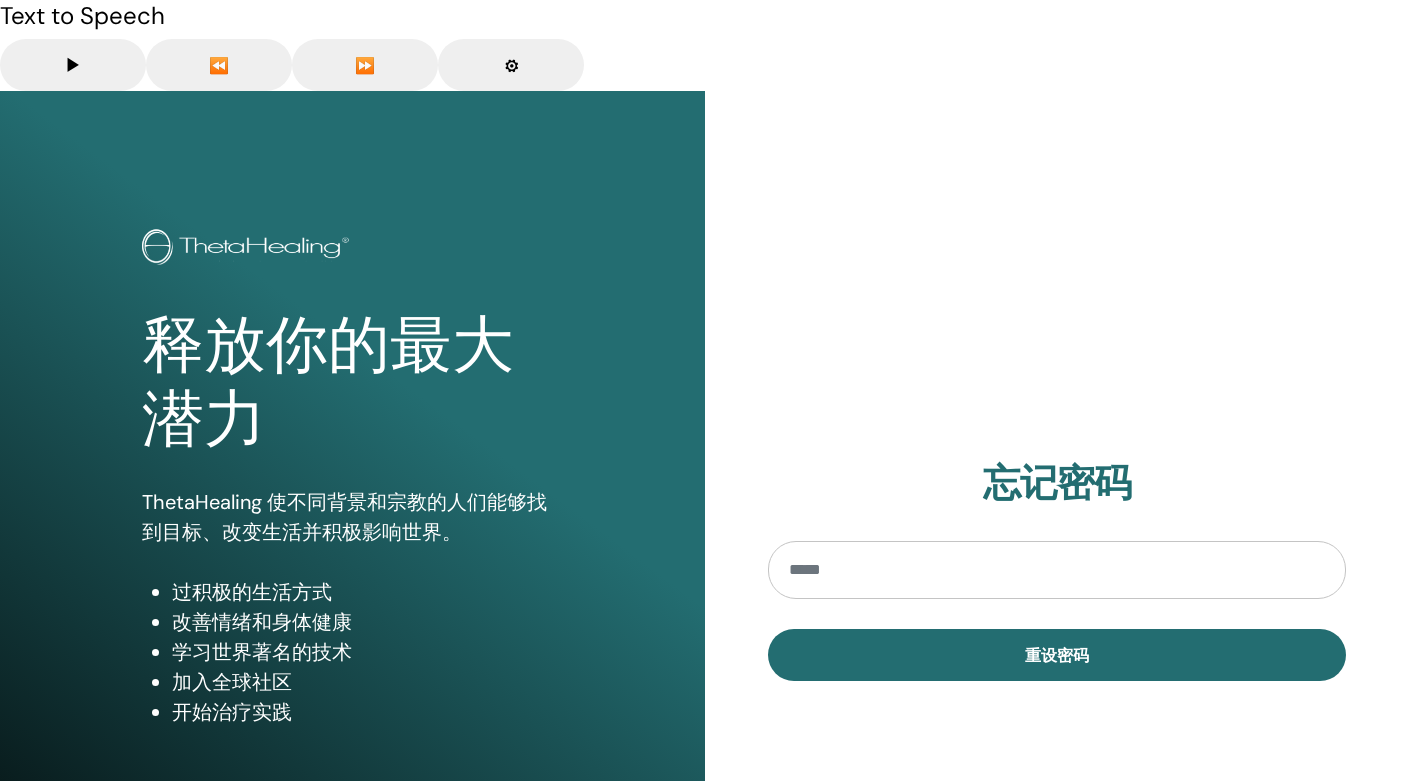 type on "*" 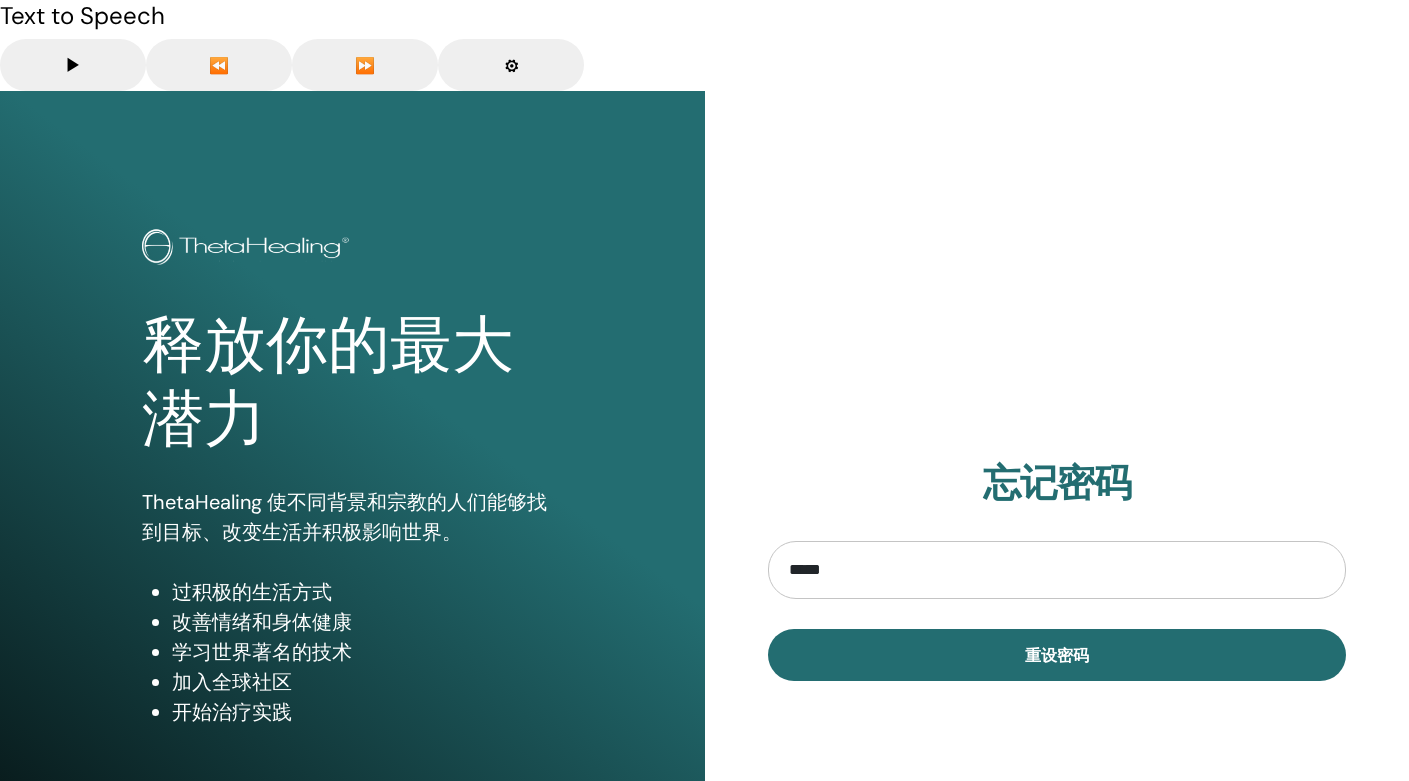 type on "**********" 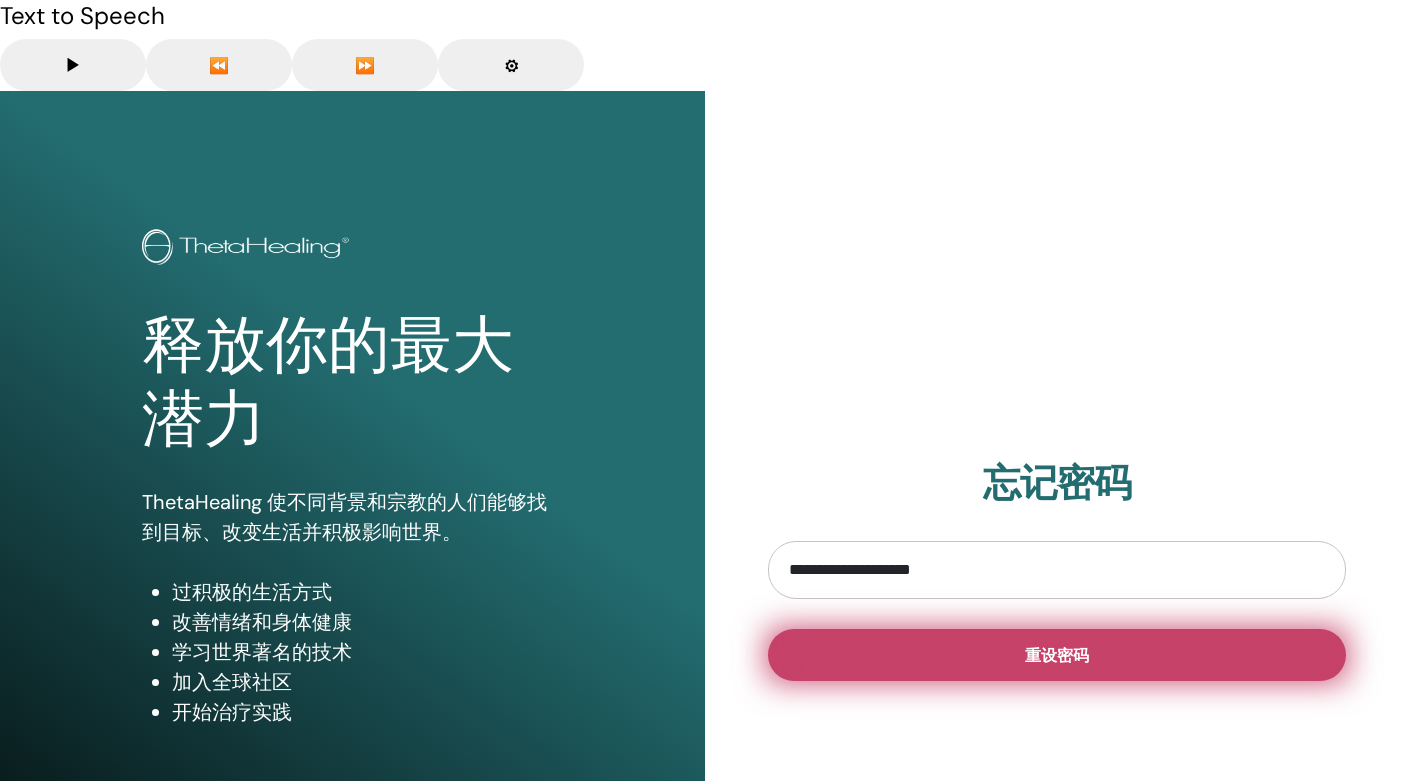 click on "重设密码" at bounding box center (1057, 655) 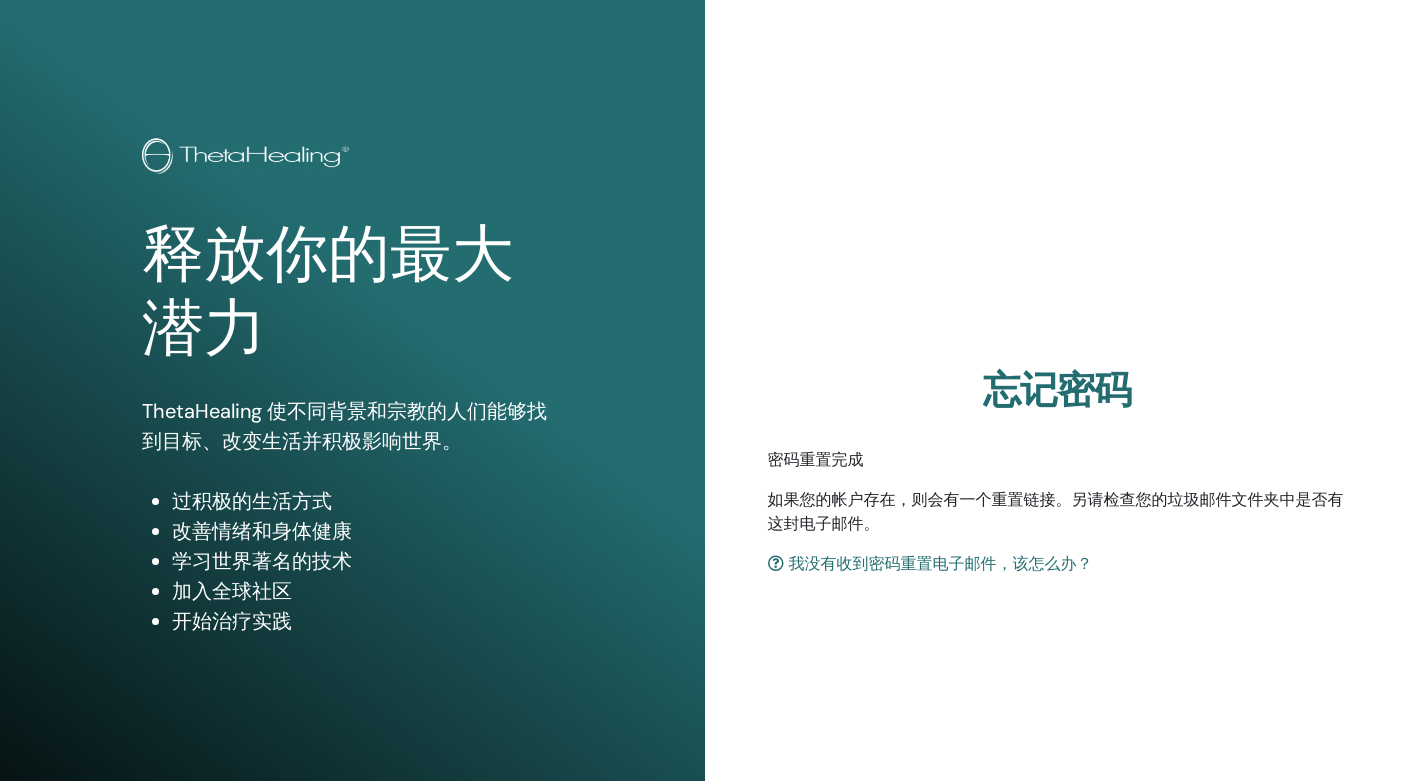 scroll, scrollTop: 0, scrollLeft: 0, axis: both 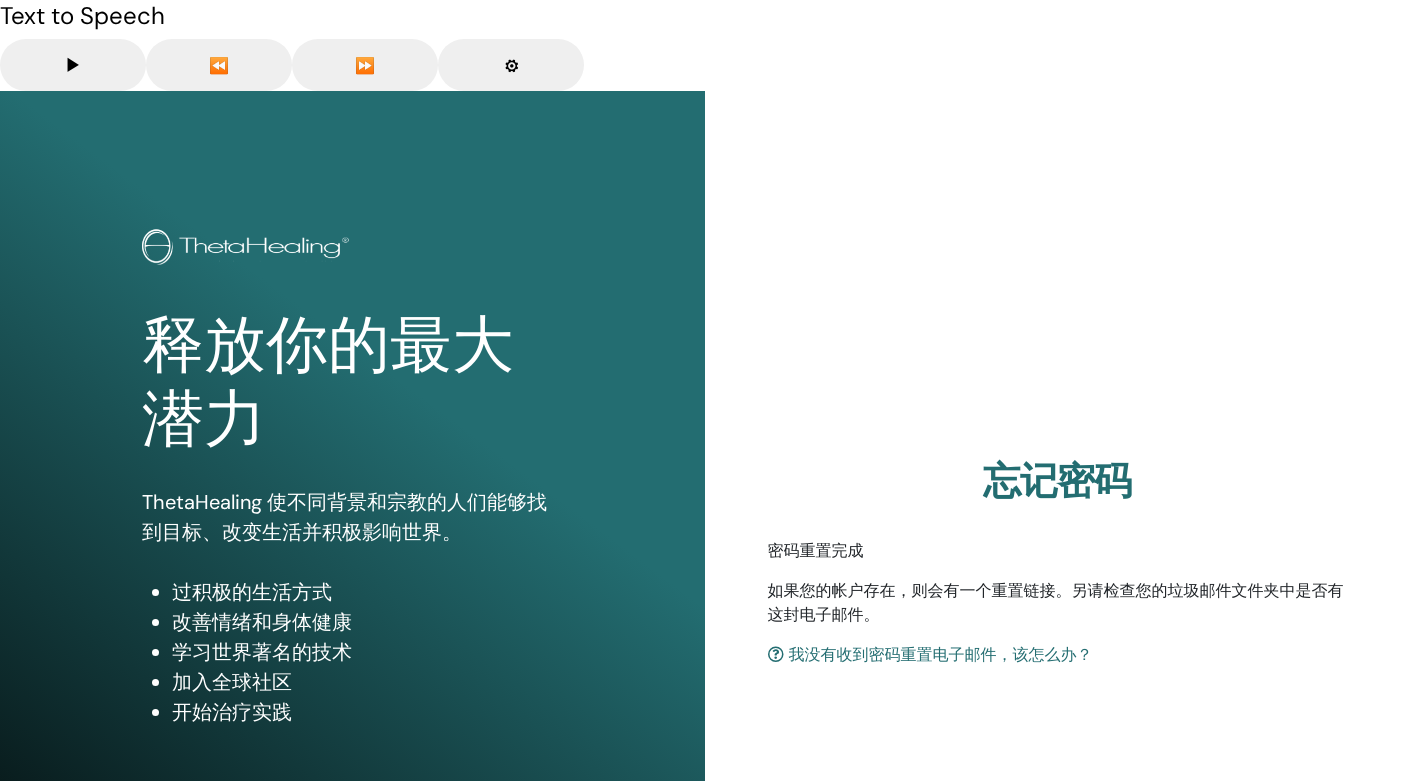click on "我没有收到密码重置电子邮件，该怎么办？" at bounding box center [930, 655] 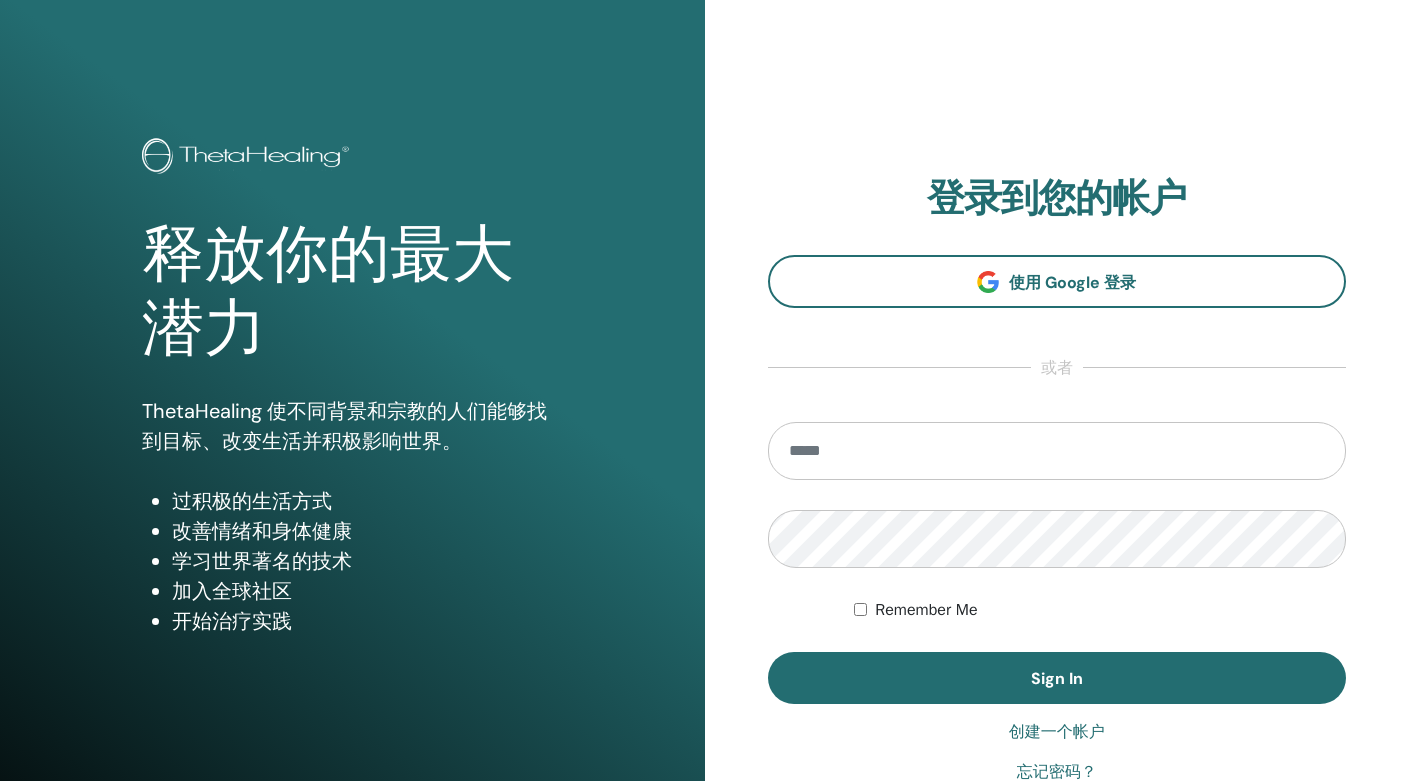 scroll, scrollTop: 0, scrollLeft: 0, axis: both 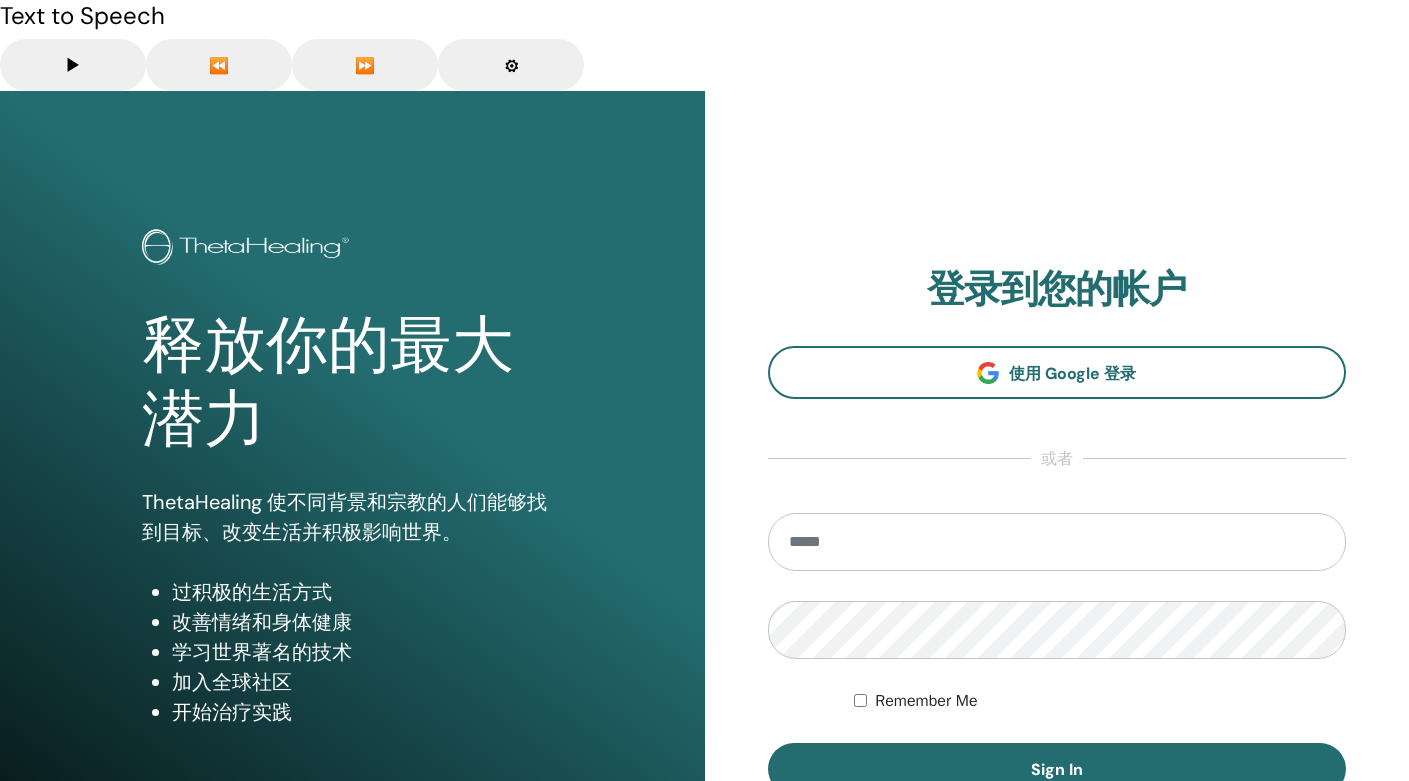 click at bounding box center [1057, 542] 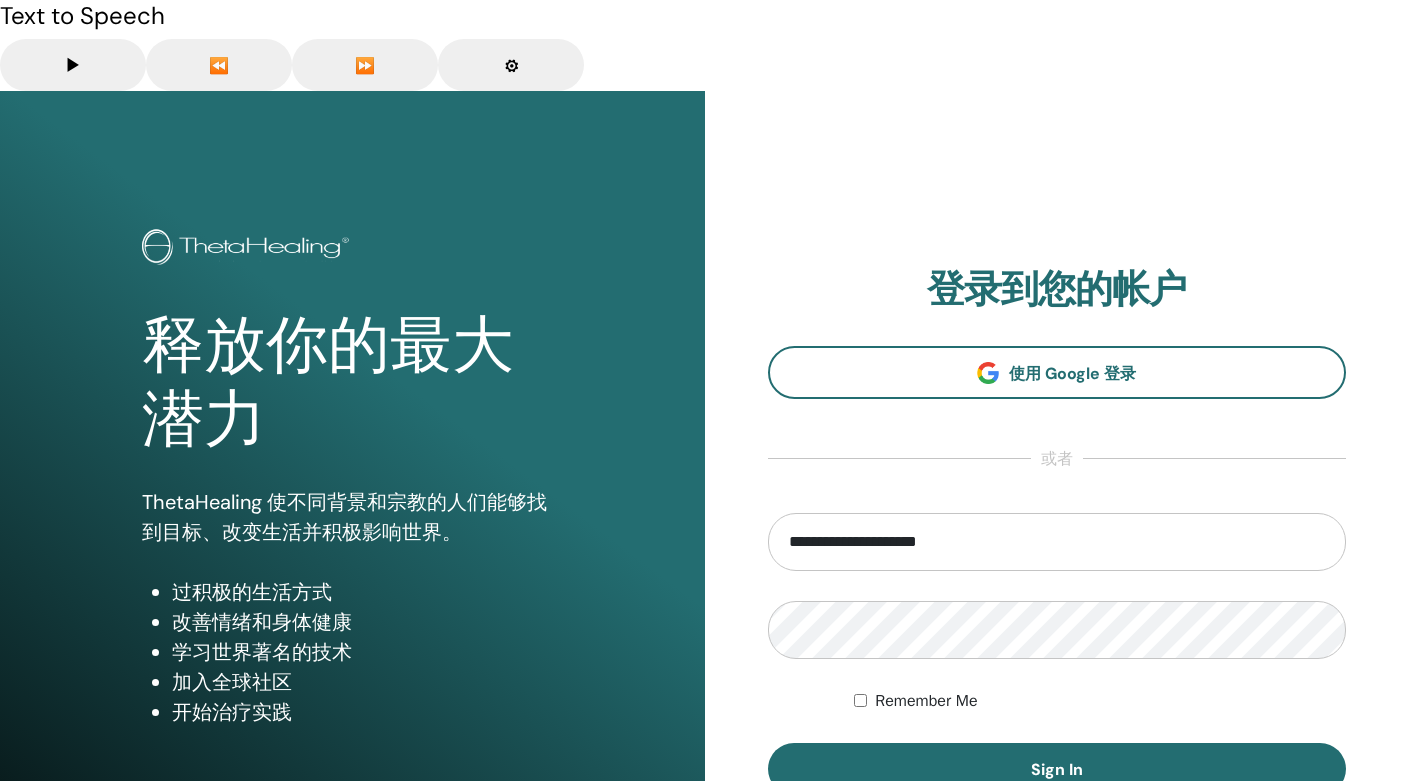 type on "**********" 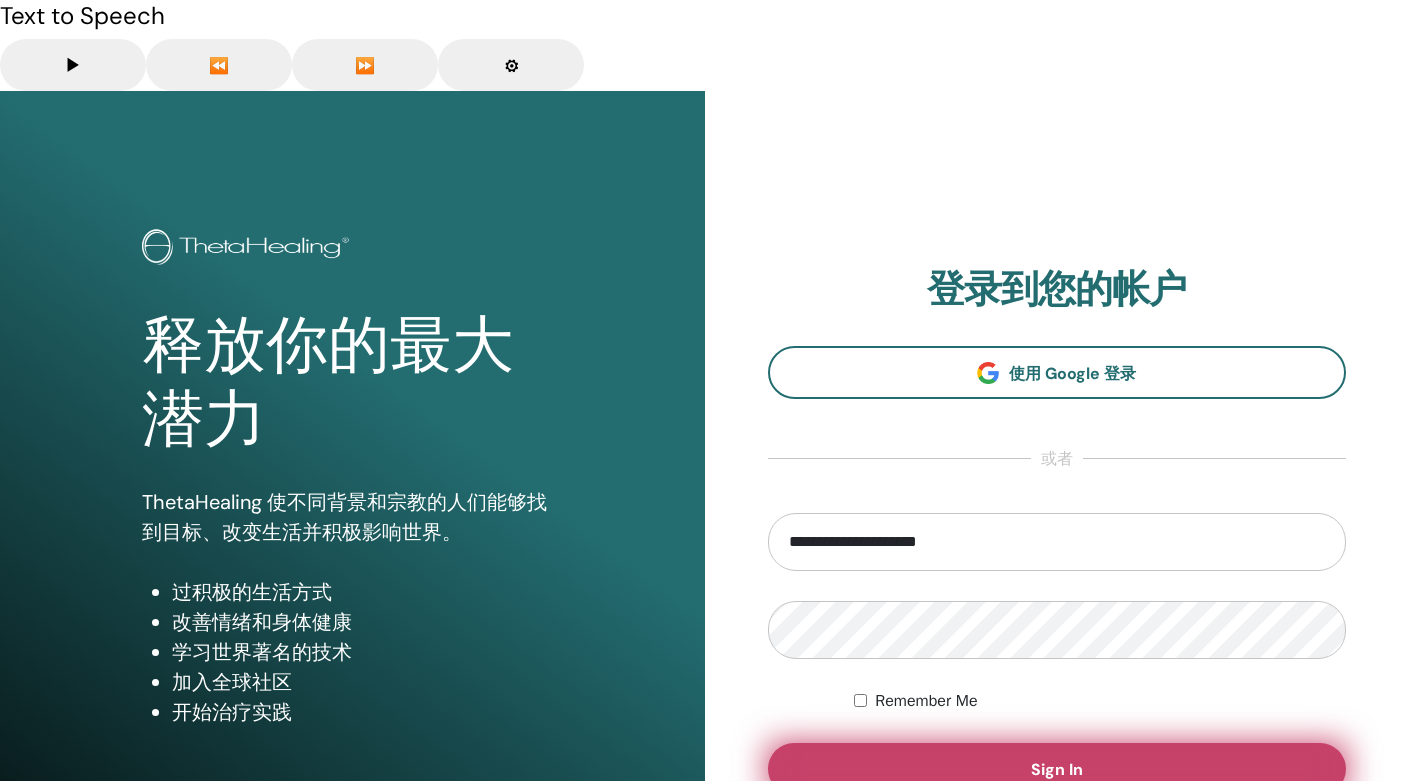 click on "Sign In" at bounding box center (1057, 769) 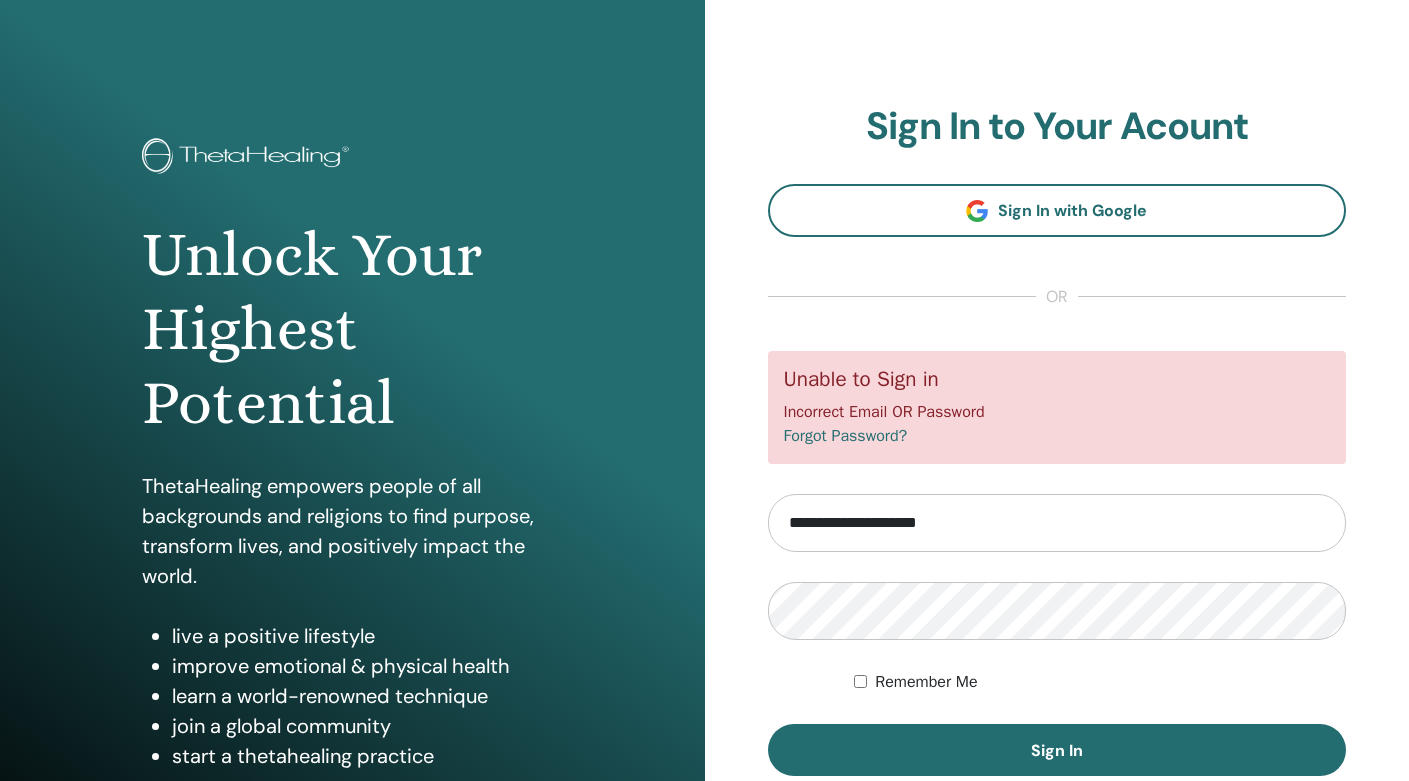 scroll, scrollTop: 0, scrollLeft: 0, axis: both 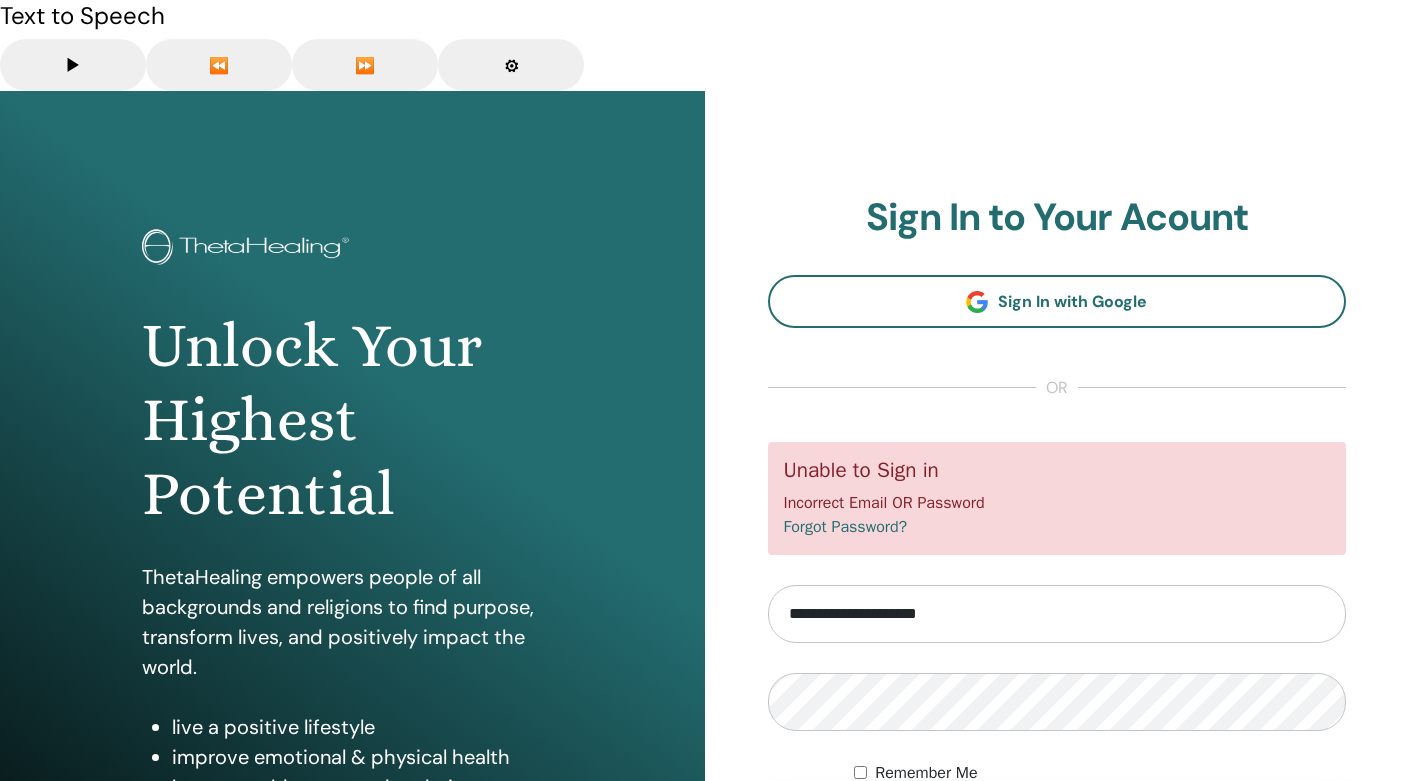 click on "Sign In" at bounding box center (1057, 841) 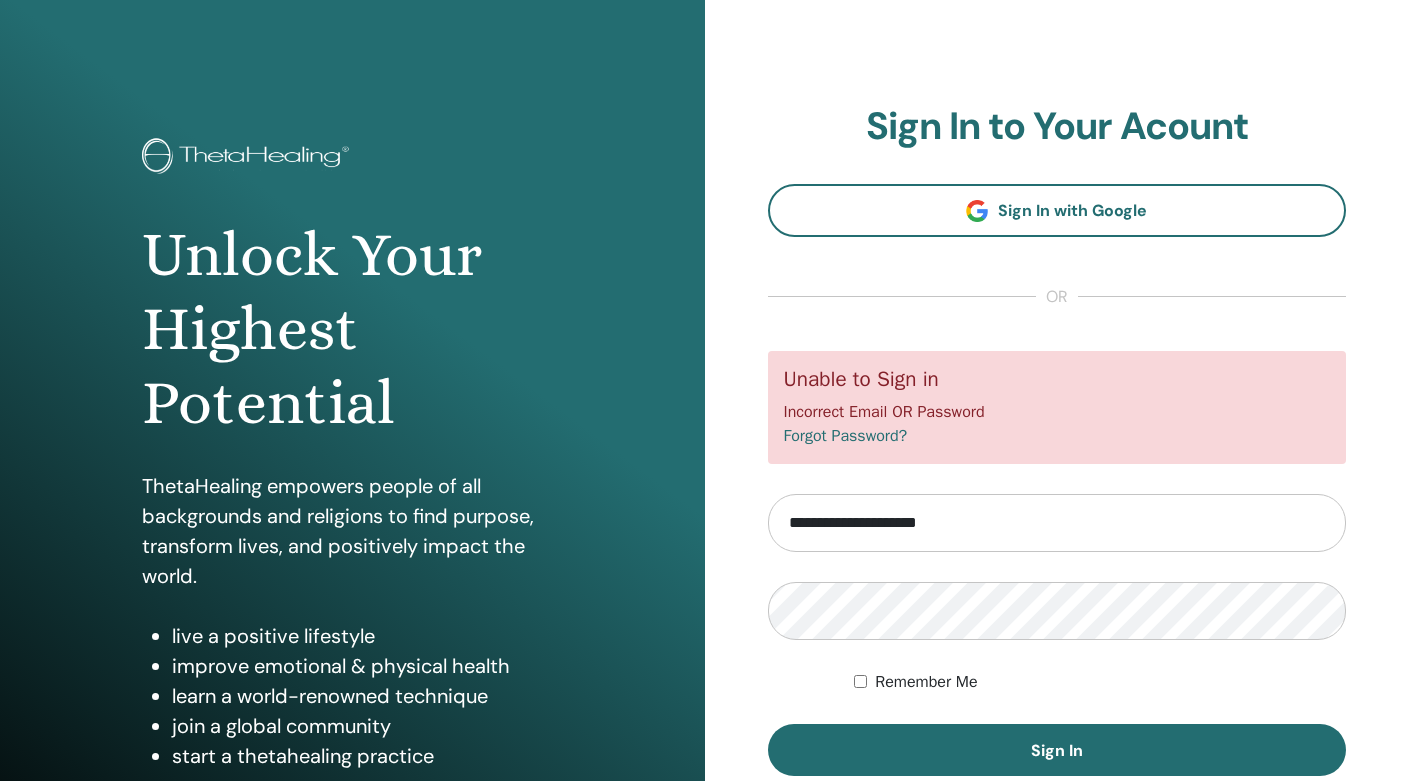 scroll, scrollTop: 0, scrollLeft: 0, axis: both 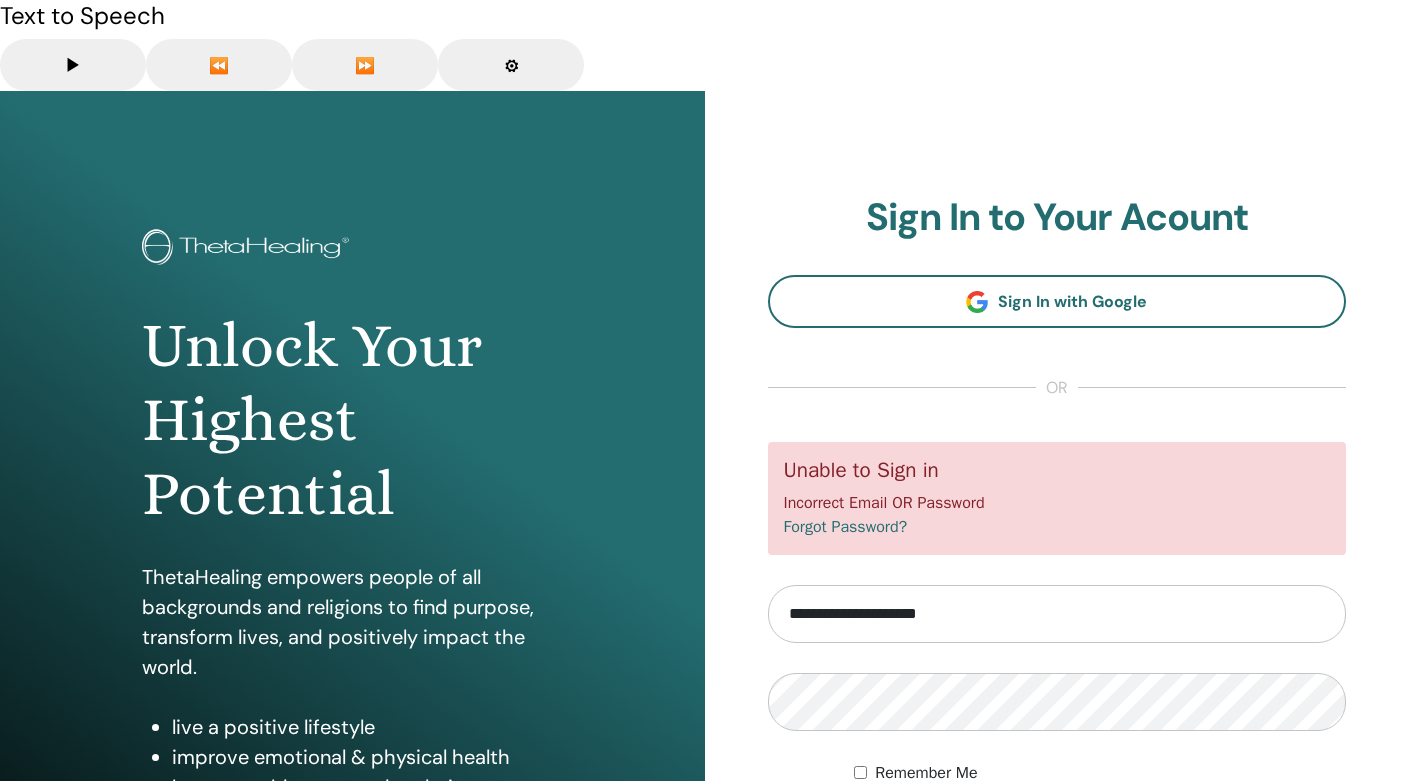 click on "Remember Me" at bounding box center (1100, 773) 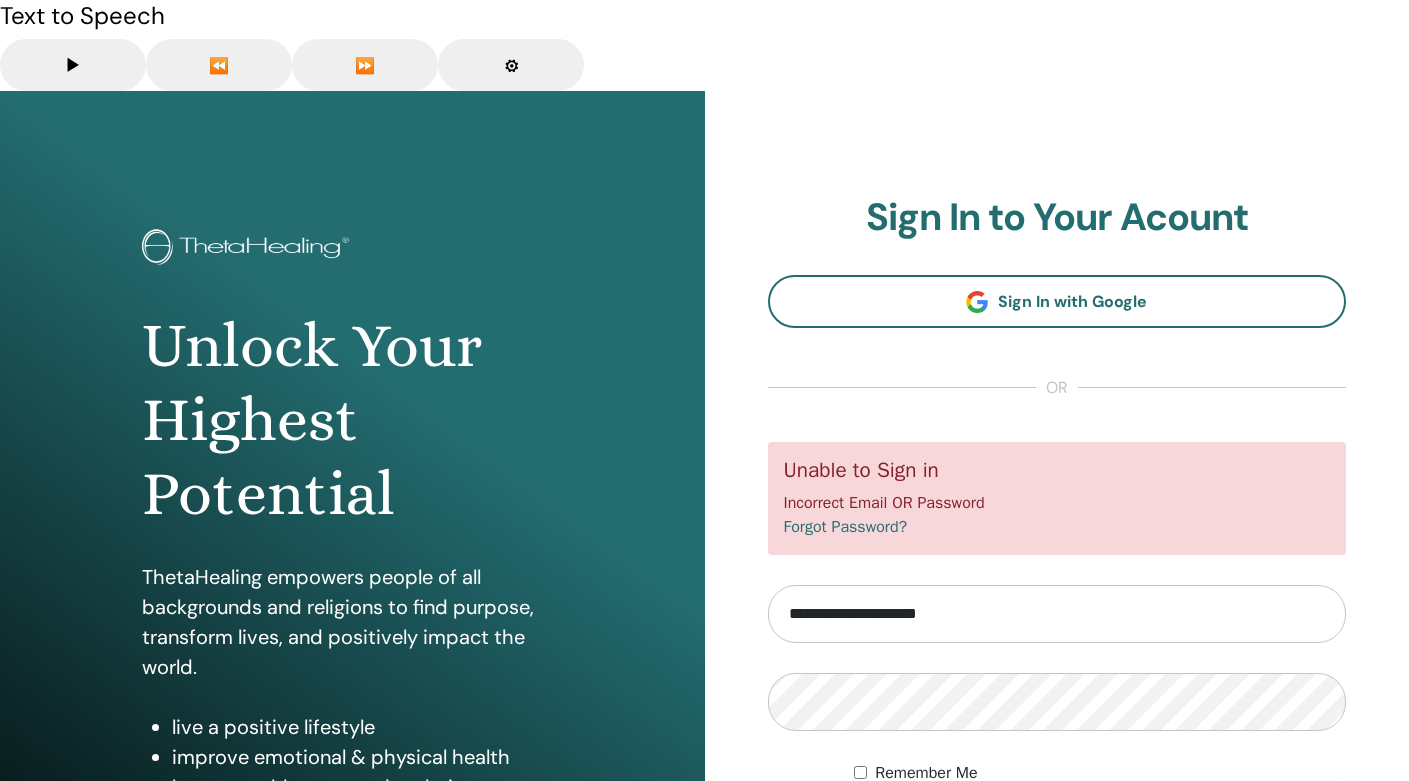 click on "Sign In" at bounding box center [1057, 841] 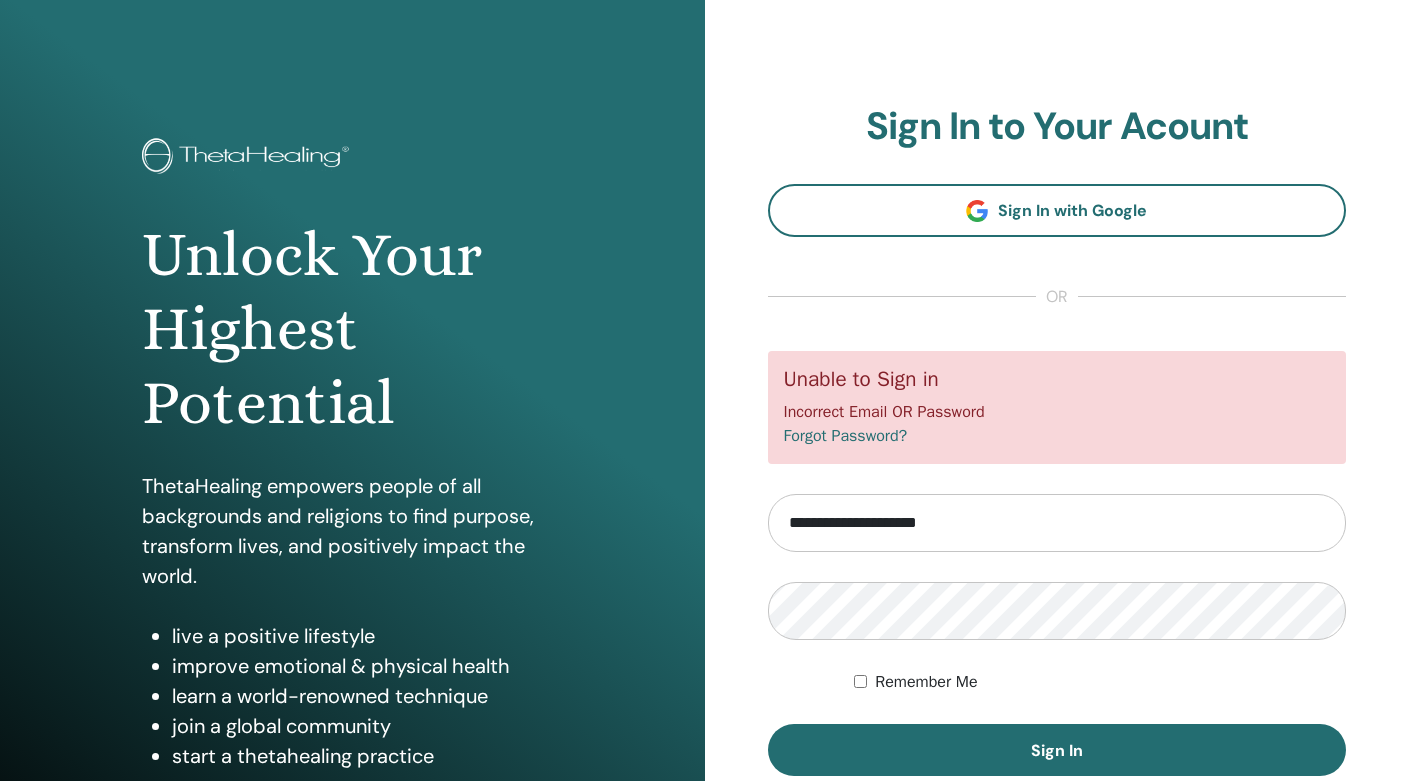 scroll, scrollTop: 0, scrollLeft: 0, axis: both 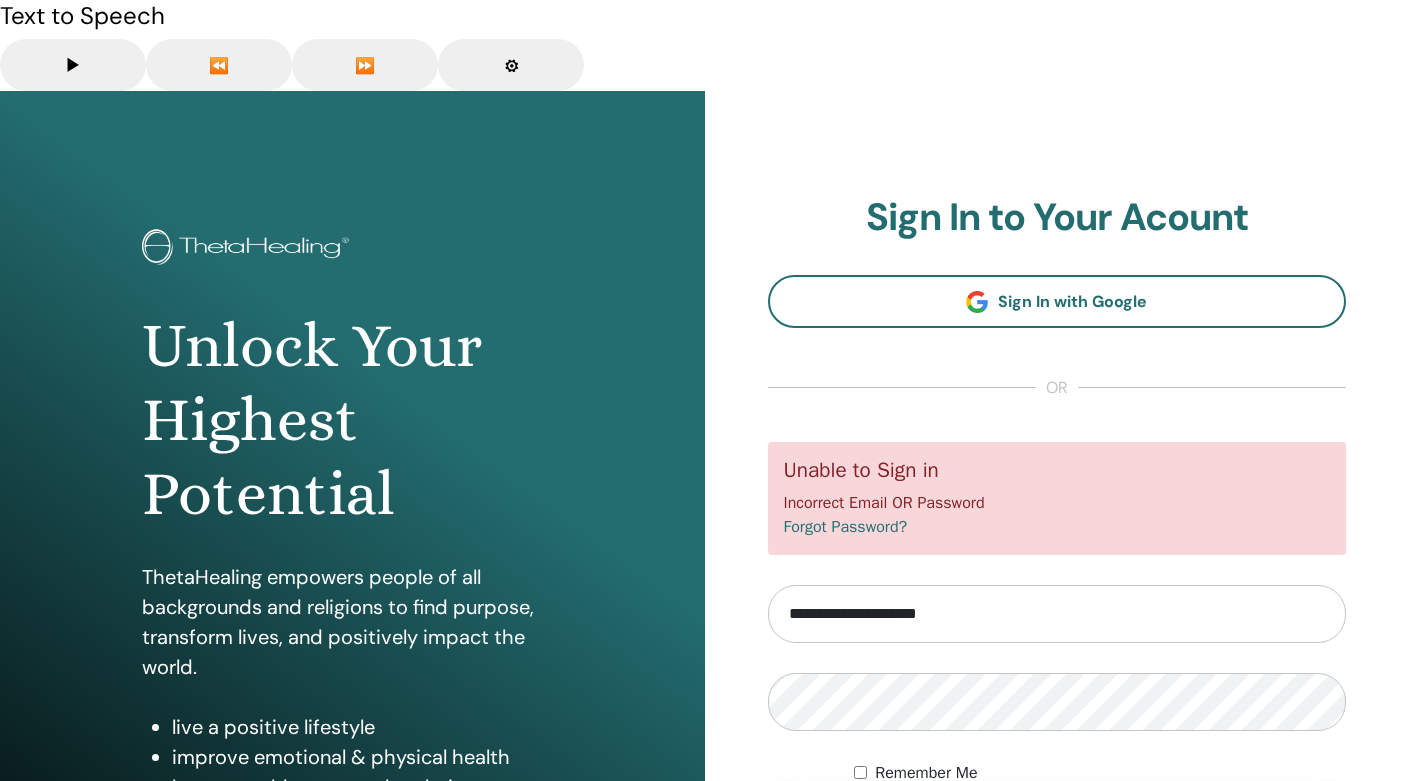 click on "Sign In" at bounding box center [1057, 841] 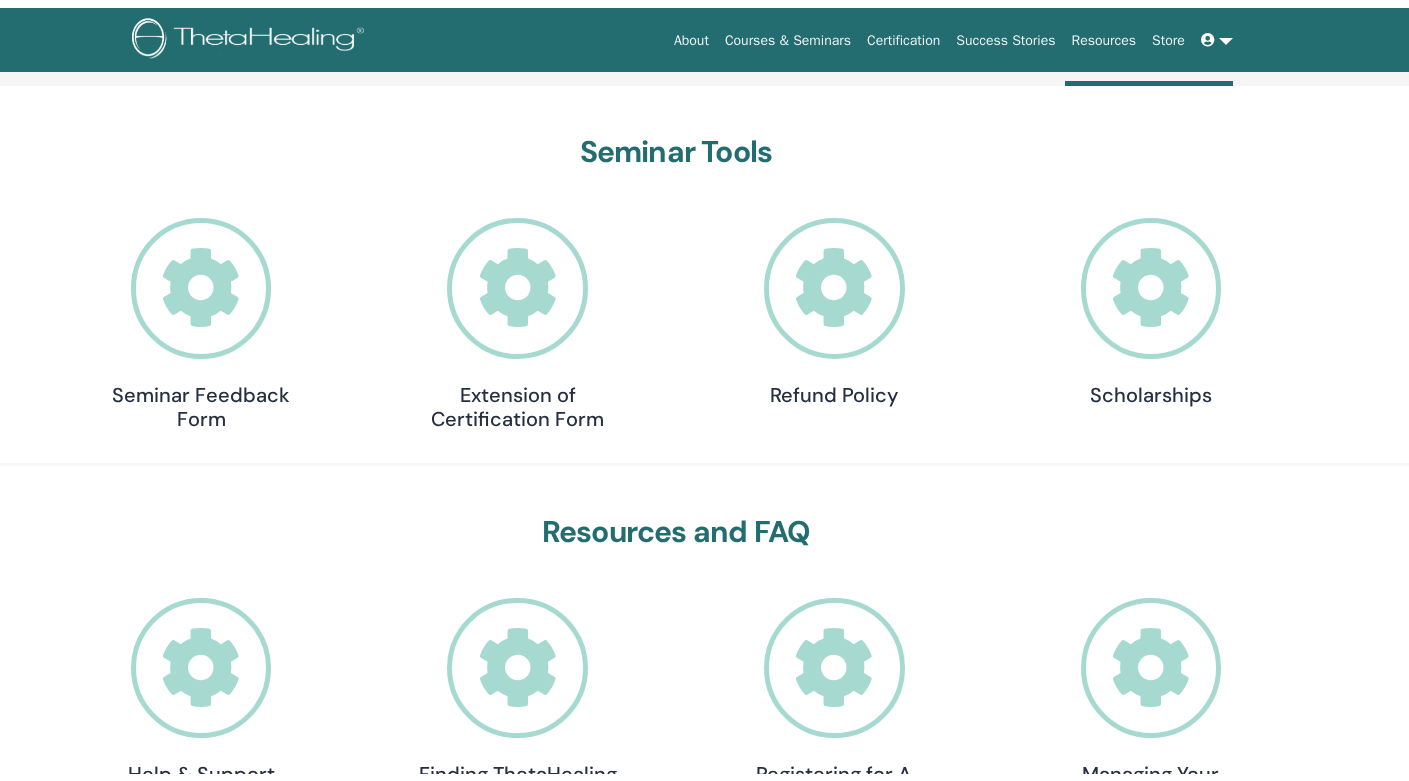 scroll, scrollTop: 16, scrollLeft: 0, axis: vertical 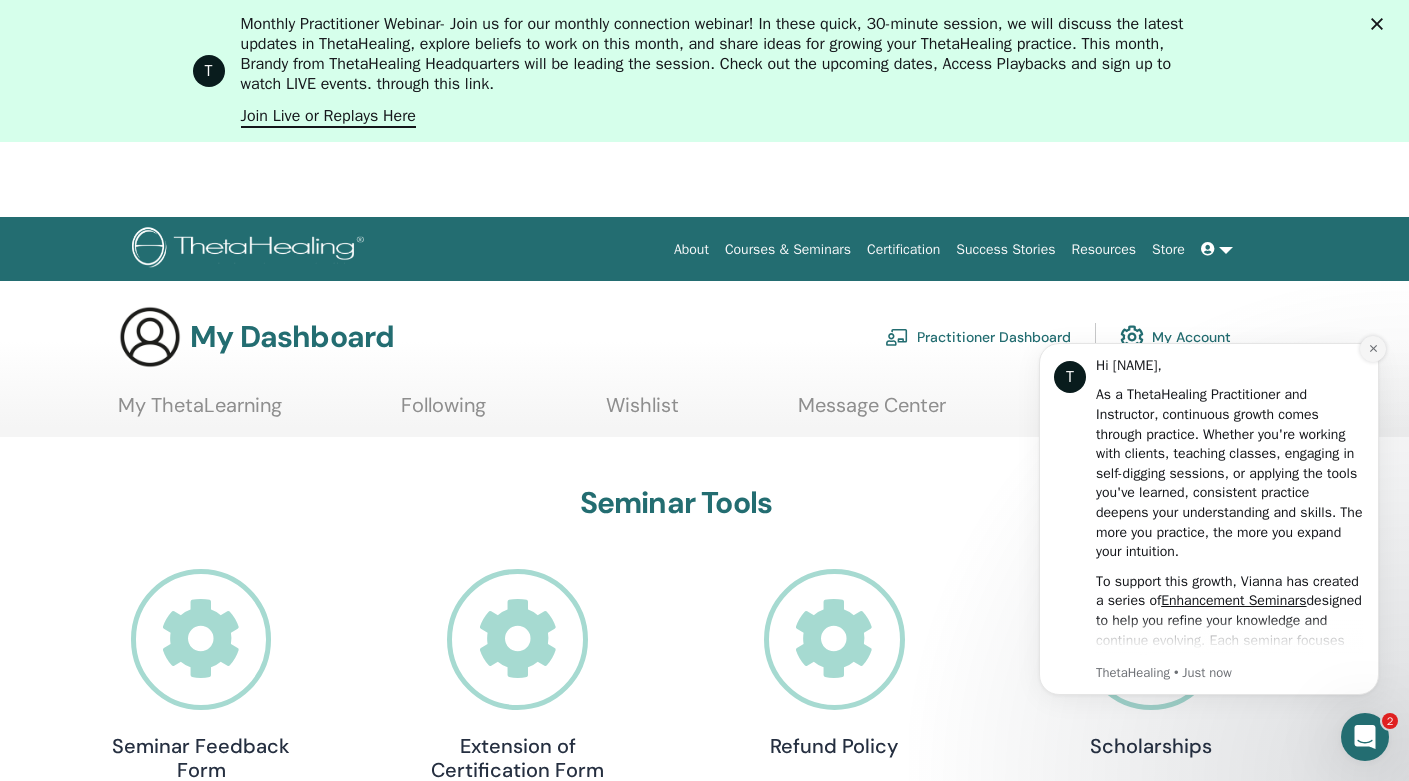 click at bounding box center (1373, 349) 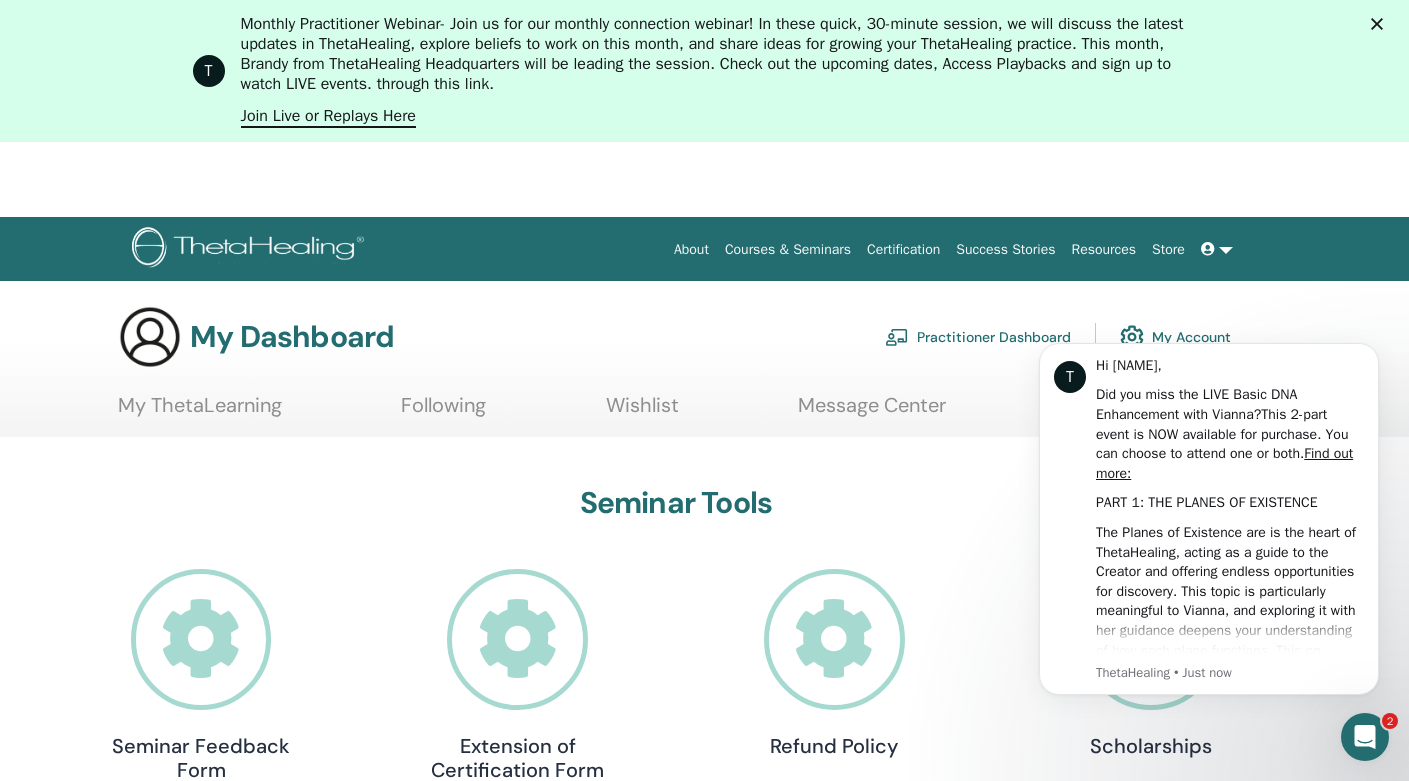 click 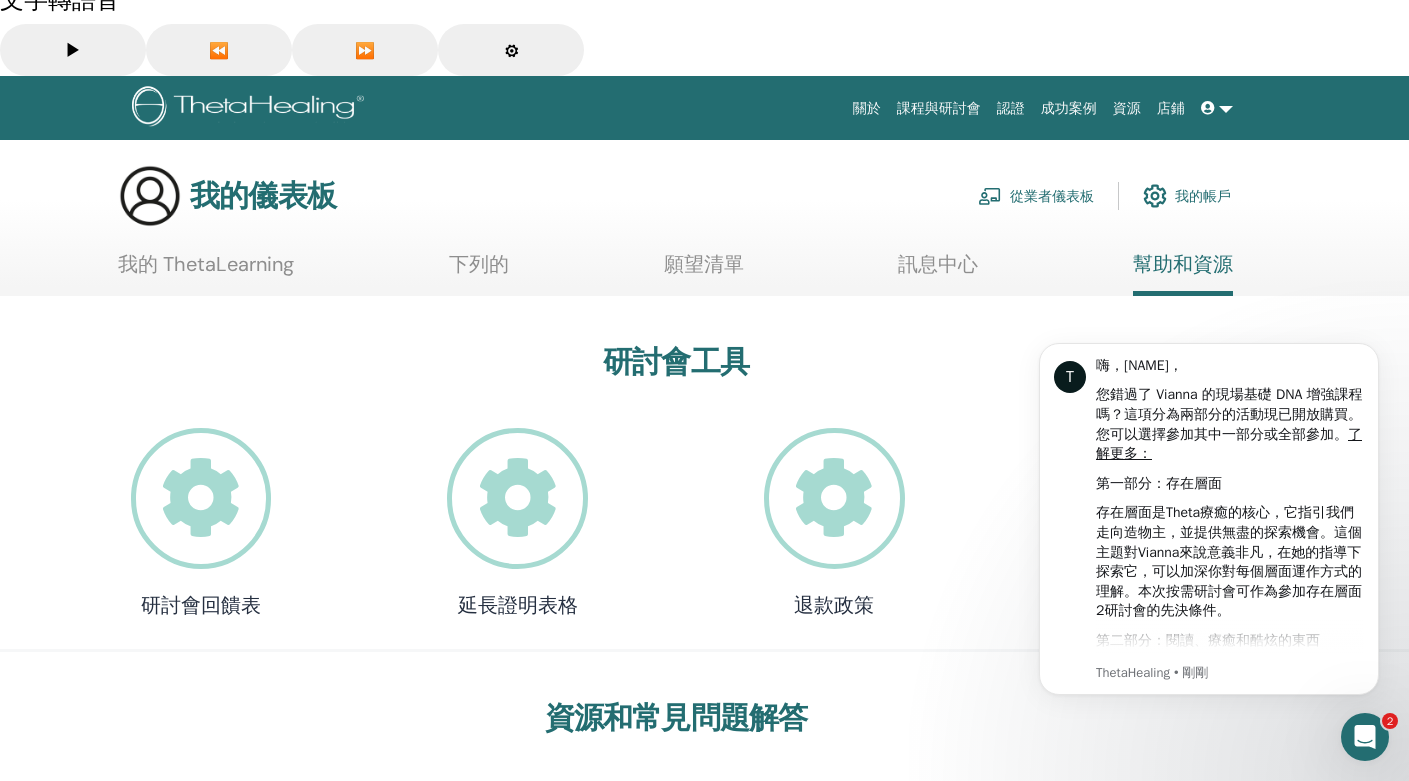 click on "下列的" at bounding box center (479, 264) 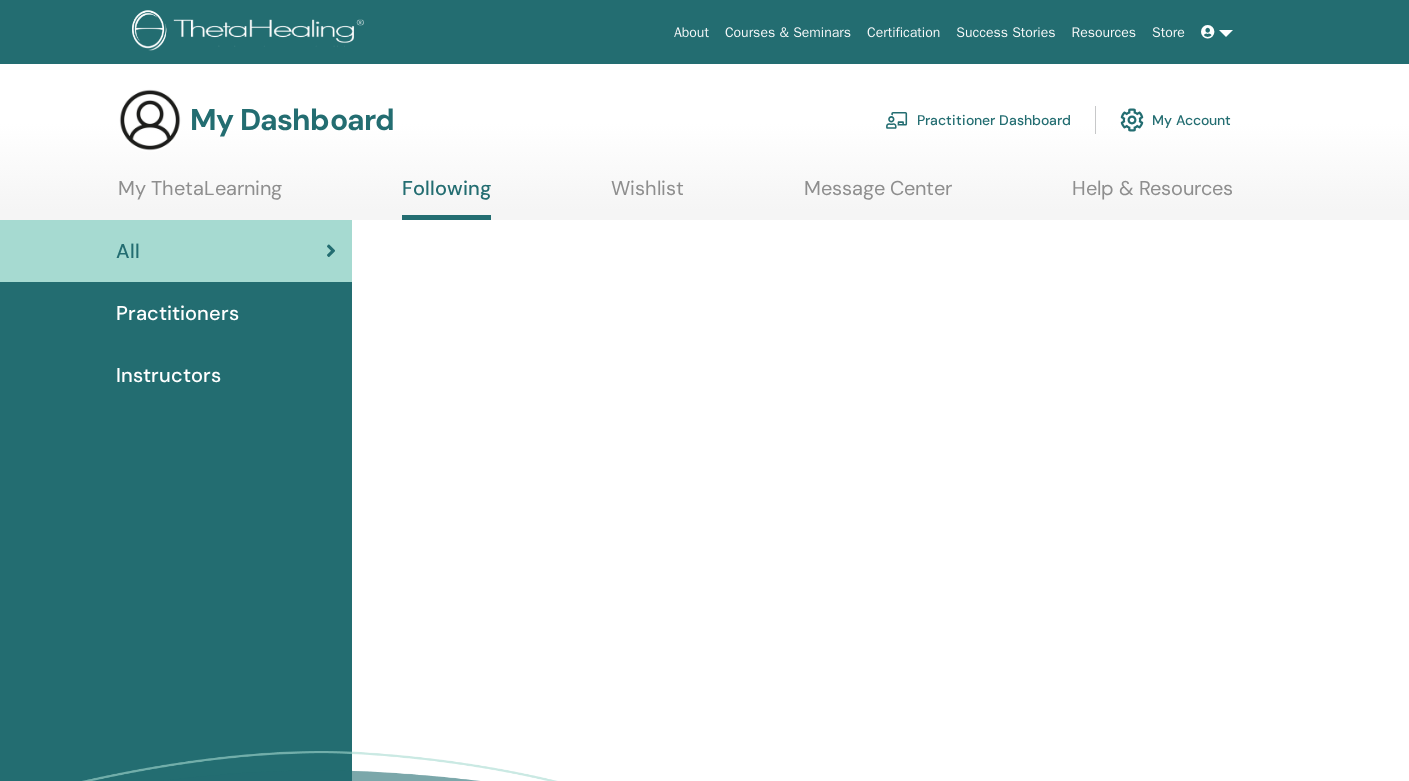 scroll, scrollTop: 0, scrollLeft: 0, axis: both 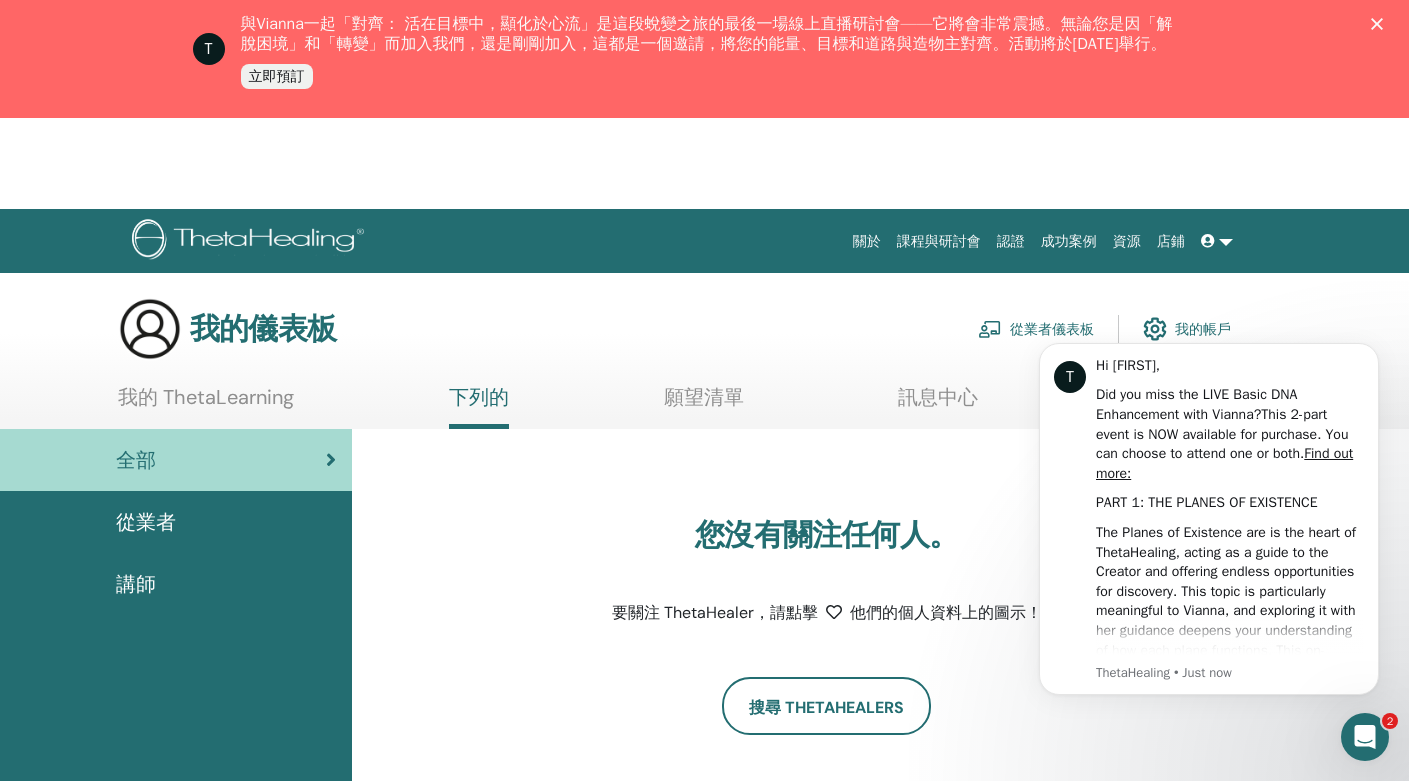 click on "我的 ThetaLearning" at bounding box center [206, 397] 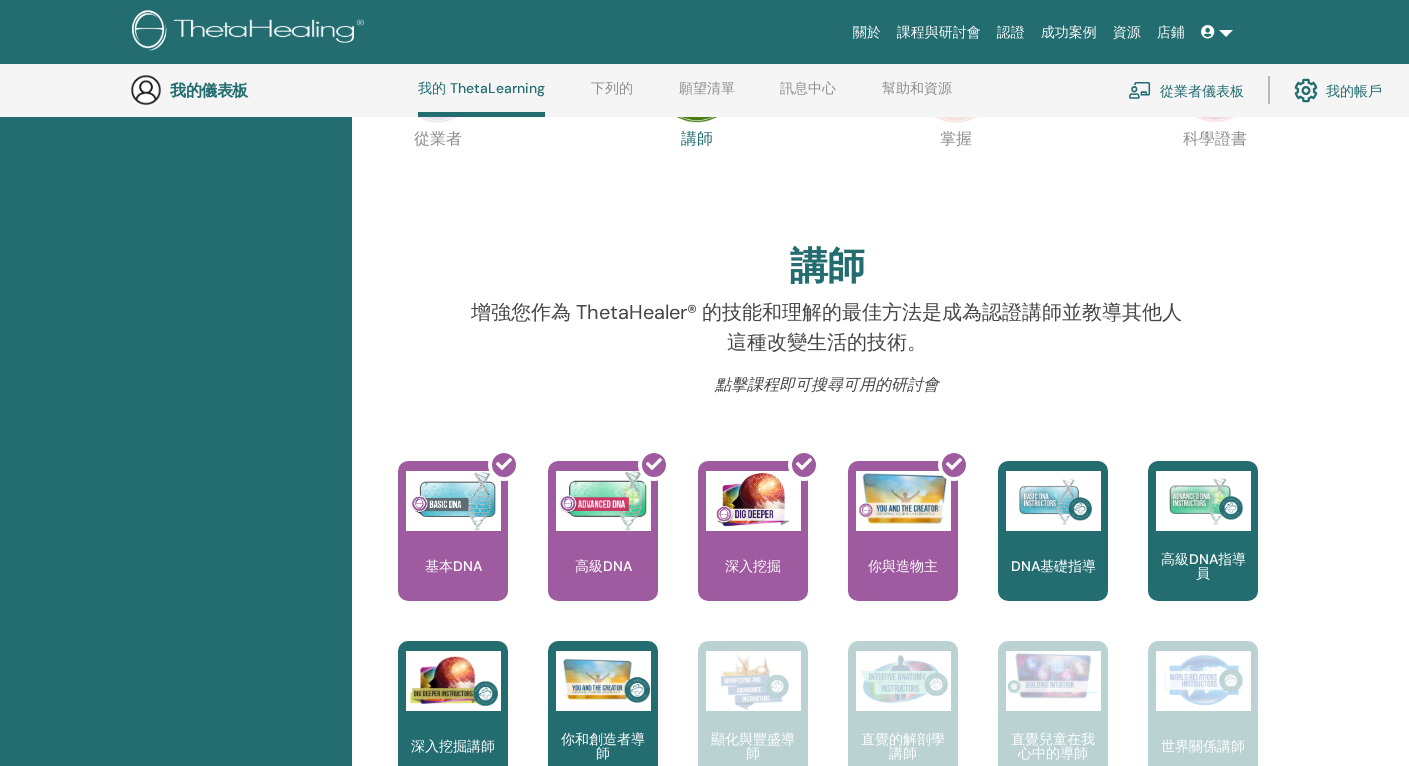scroll, scrollTop: 922, scrollLeft: 0, axis: vertical 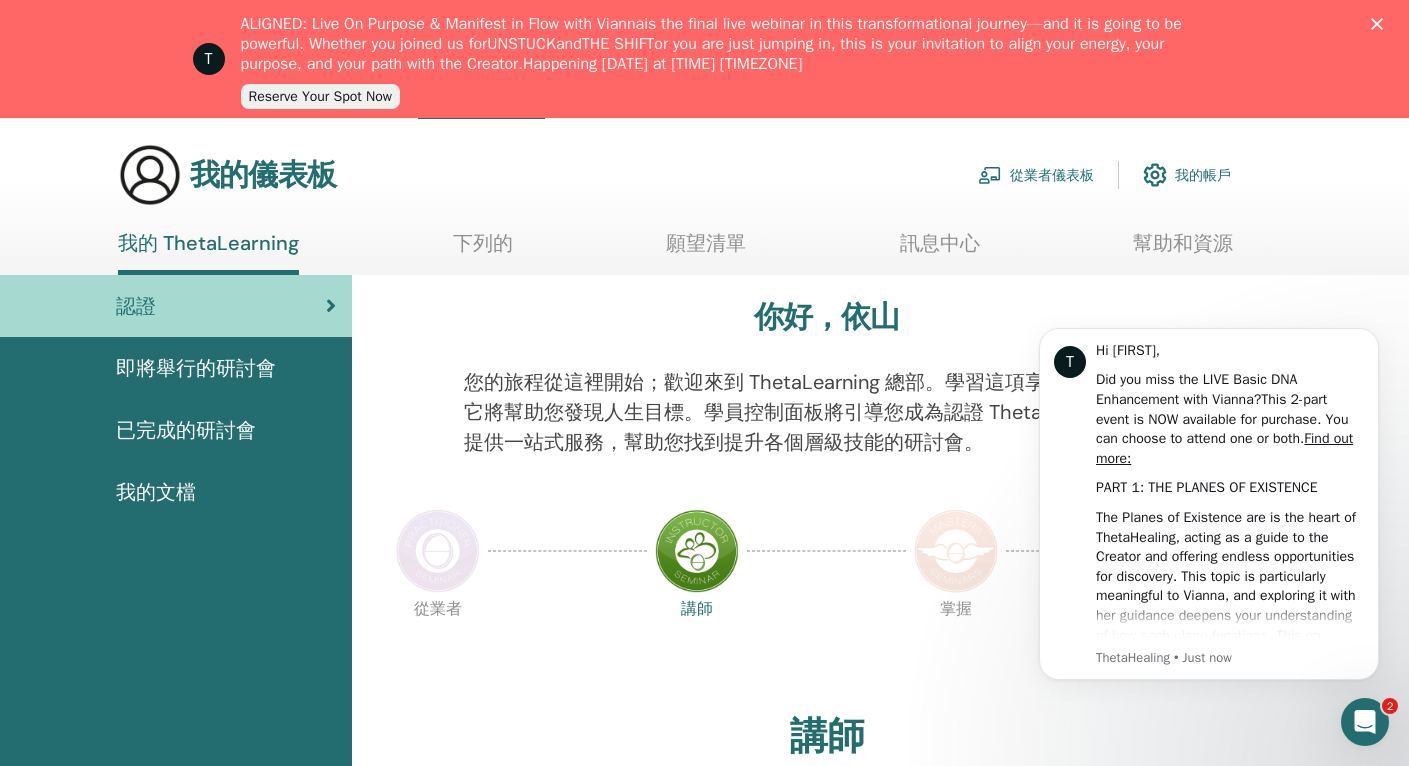 click on "我的文檔" at bounding box center [156, 492] 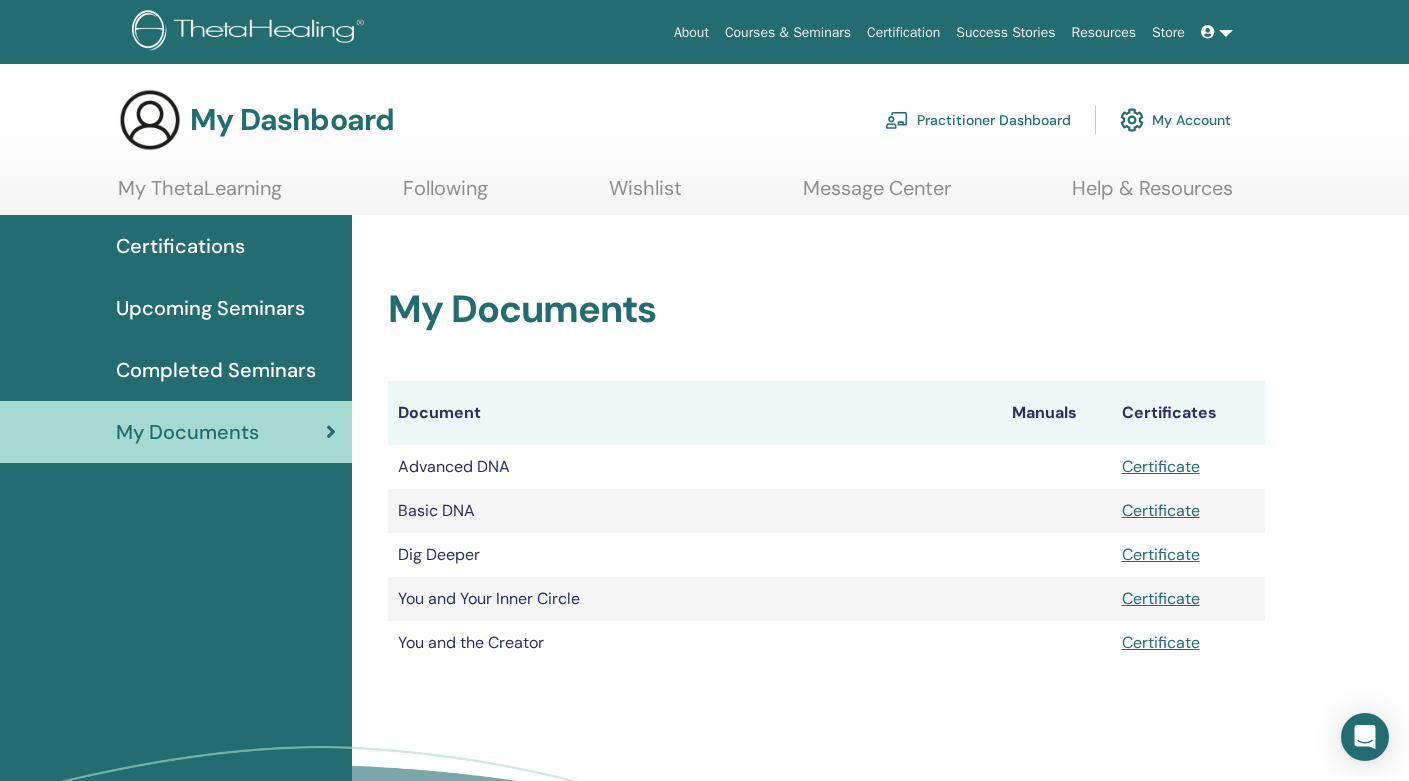 scroll, scrollTop: 0, scrollLeft: 0, axis: both 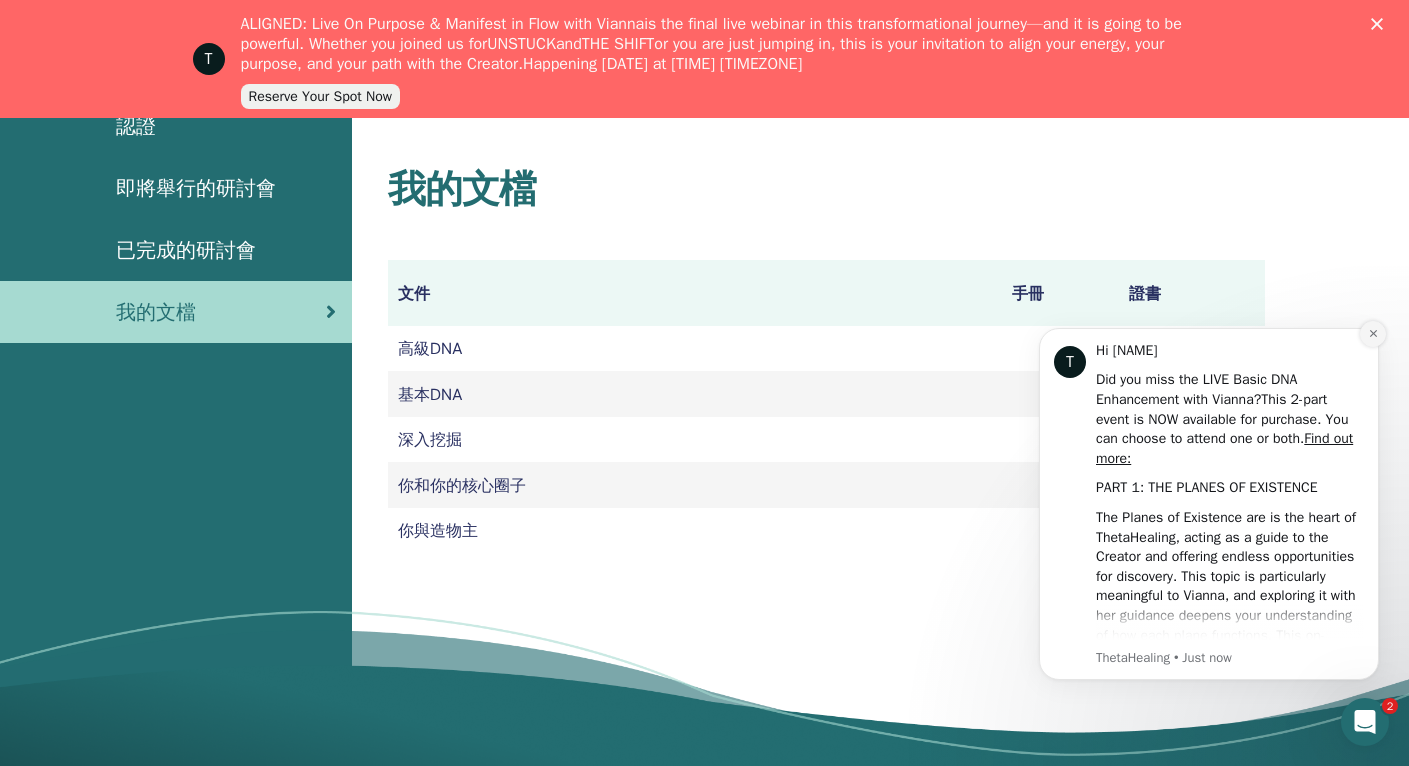 click 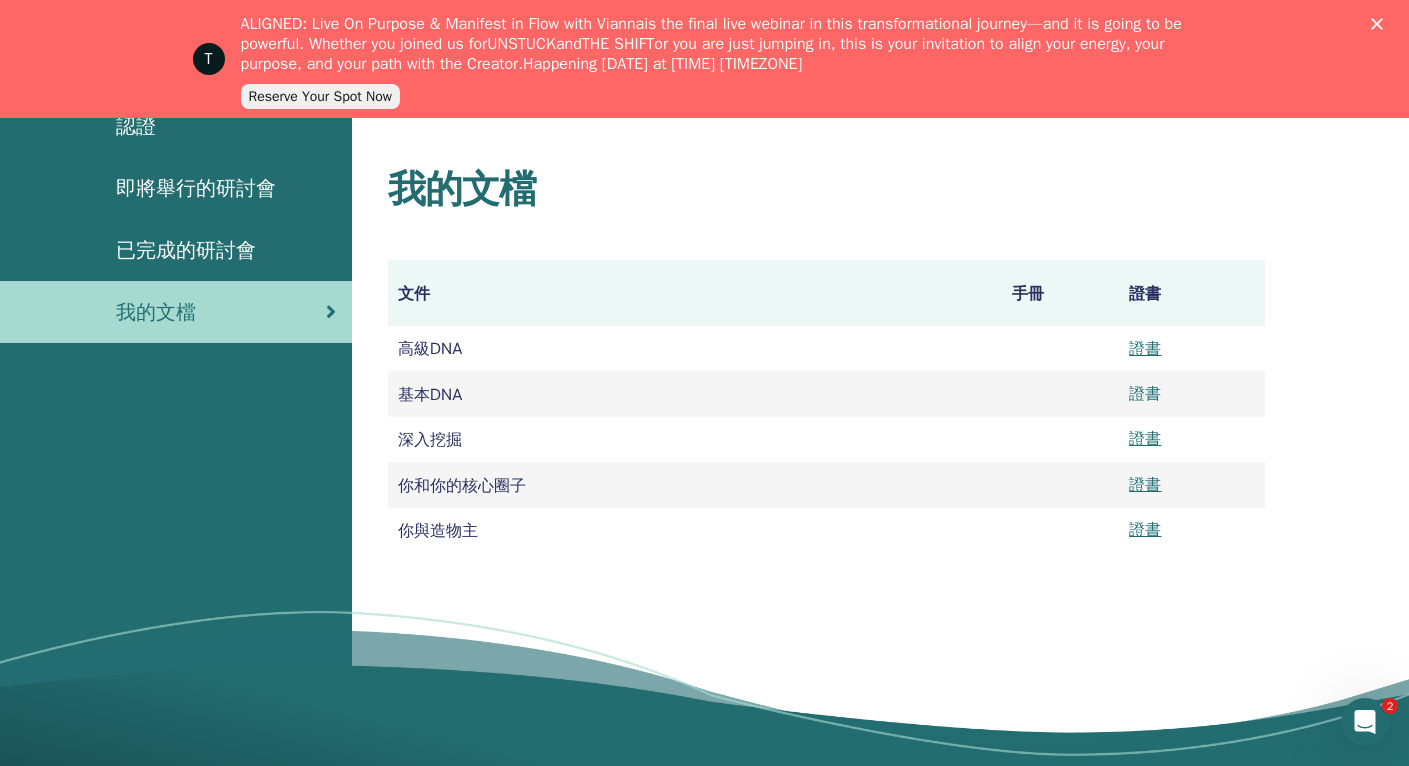 click on "證書" at bounding box center (1145, 393) 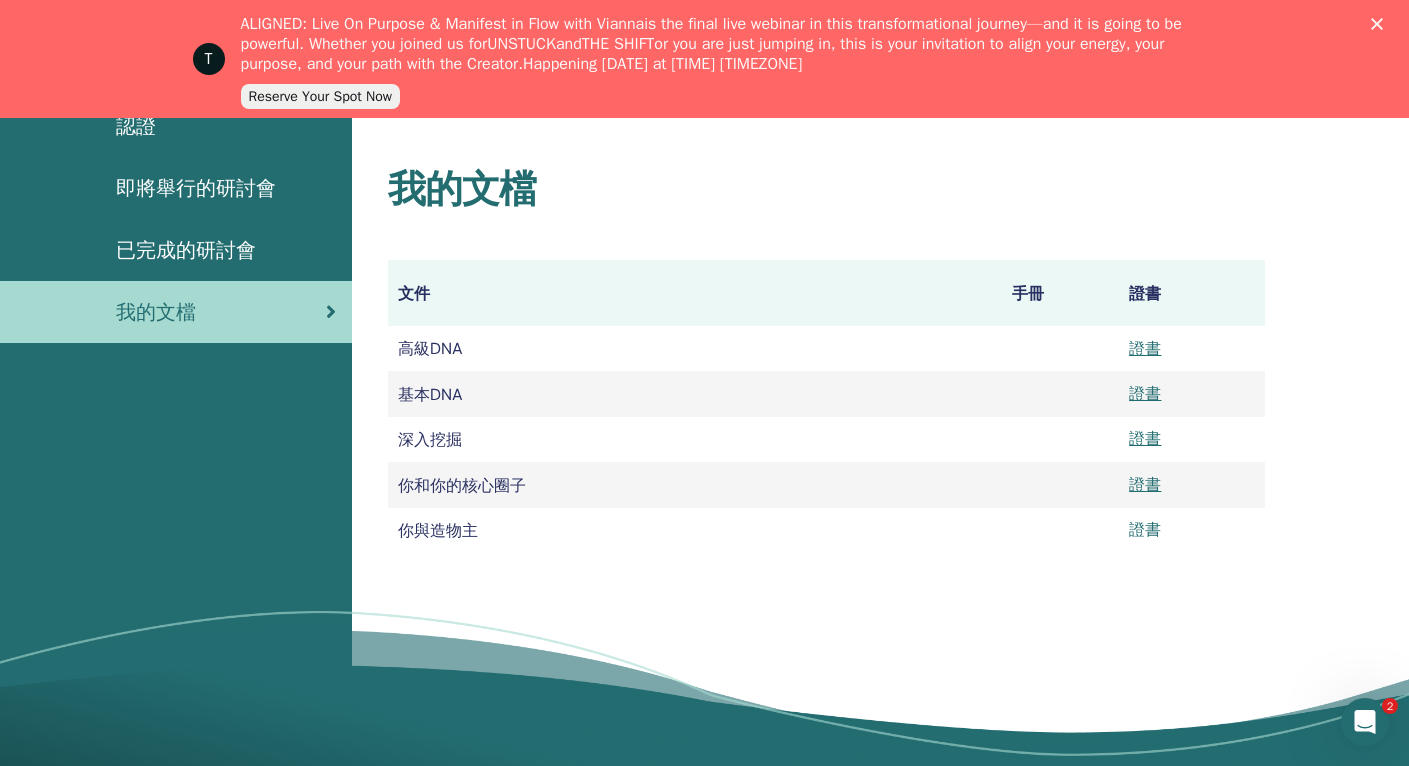 click on "證書" at bounding box center (1145, 529) 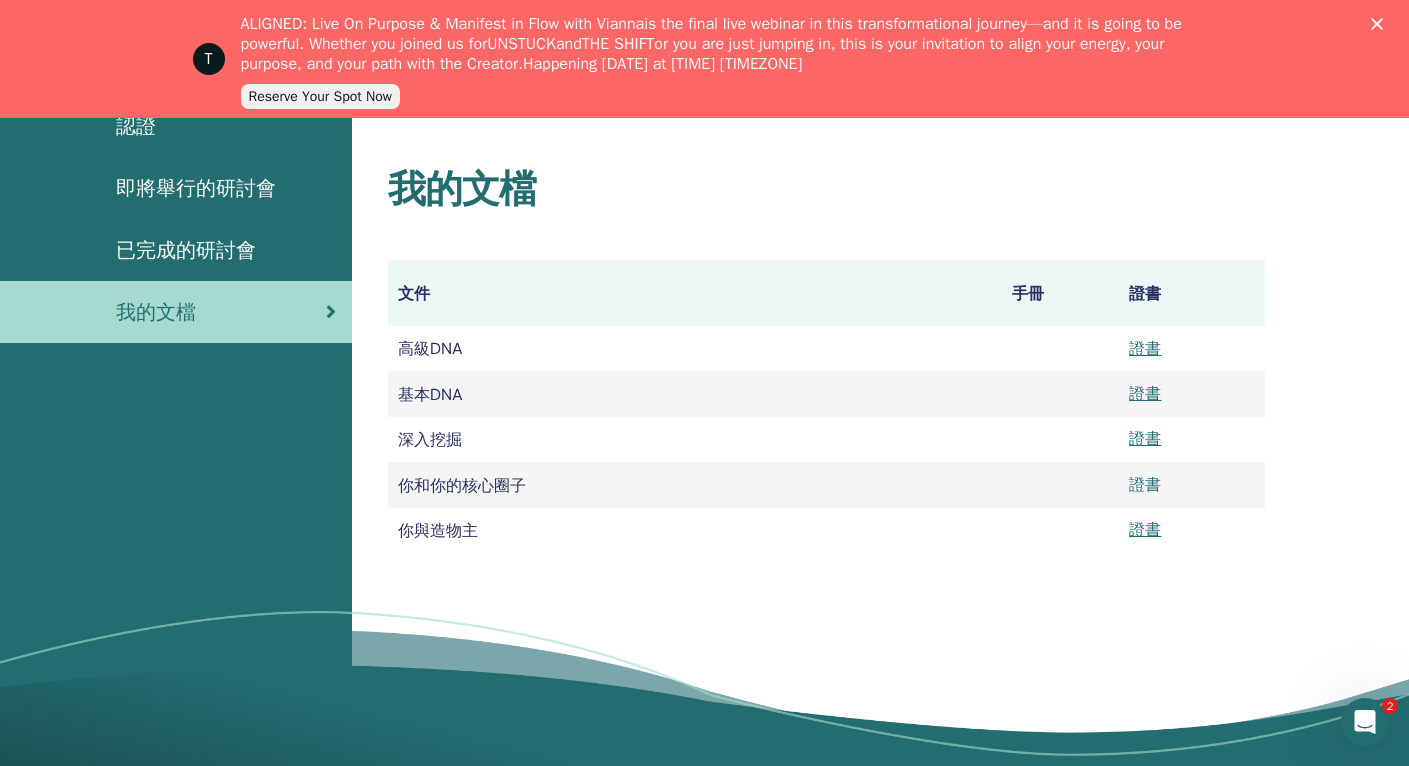 click on "證書" at bounding box center (1145, 484) 